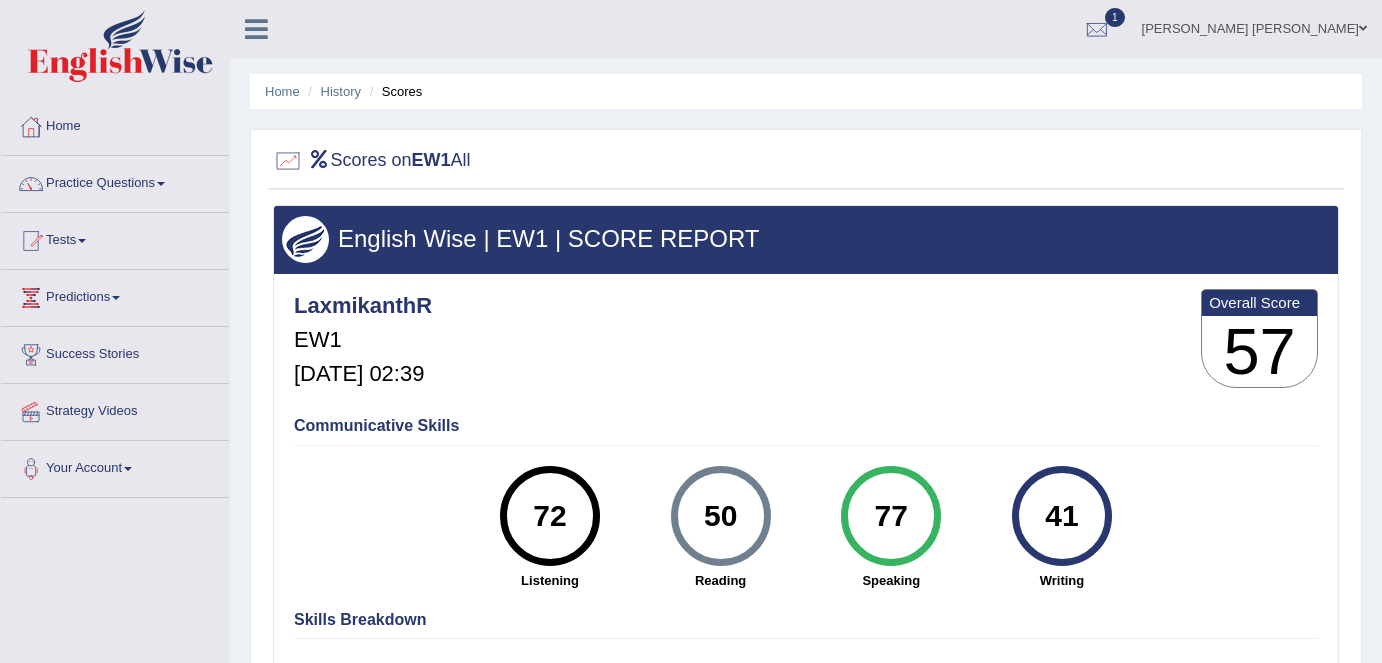 scroll, scrollTop: 386, scrollLeft: 0, axis: vertical 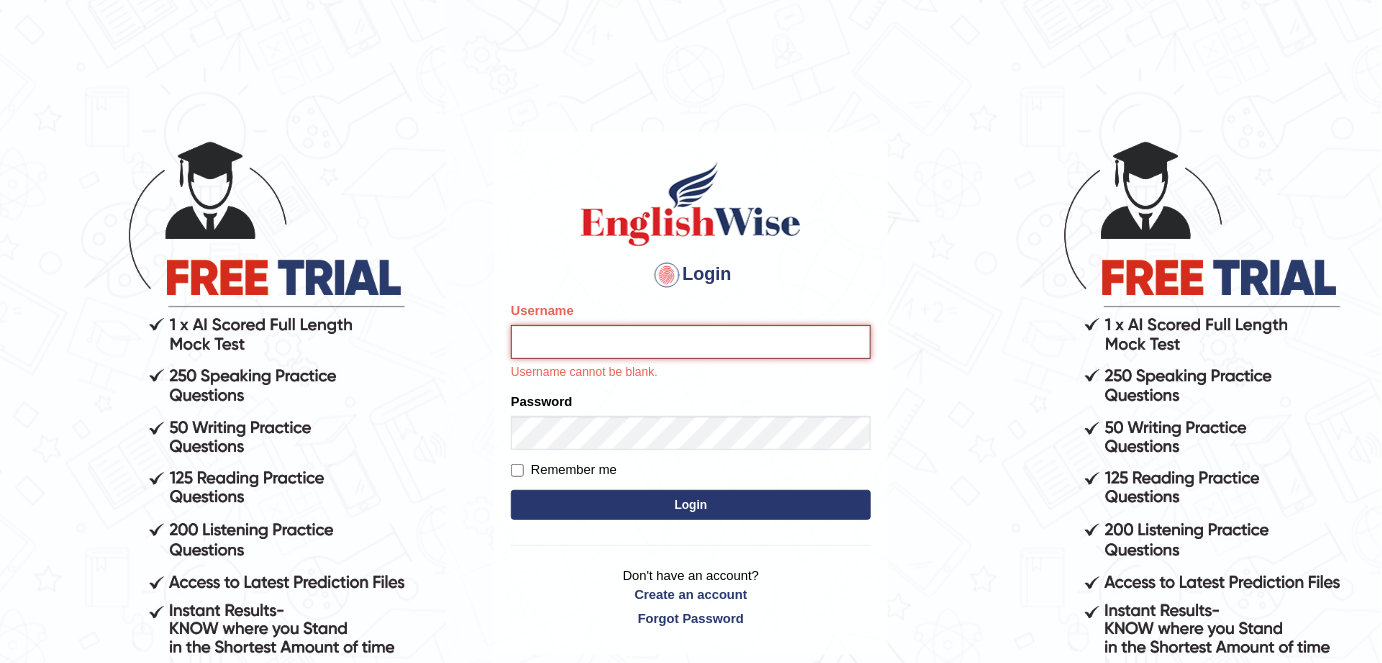 click on "Username" at bounding box center (691, 342) 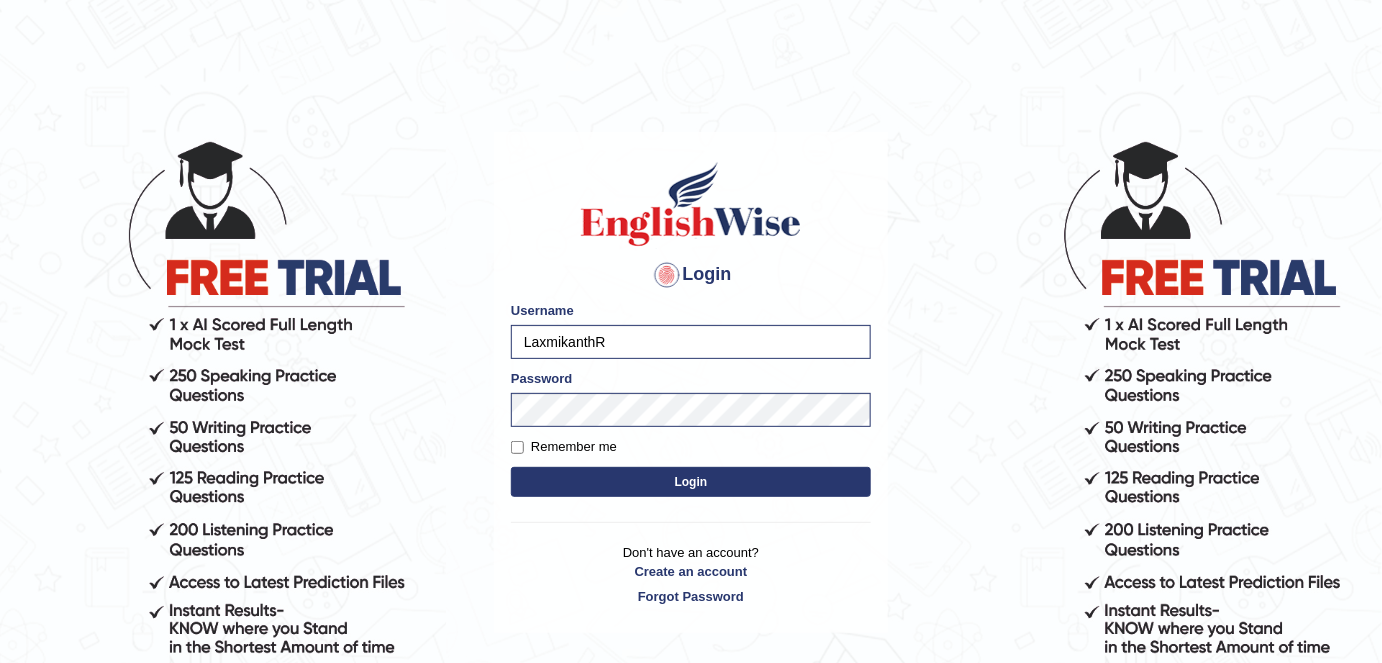 click on "Login" at bounding box center [691, 482] 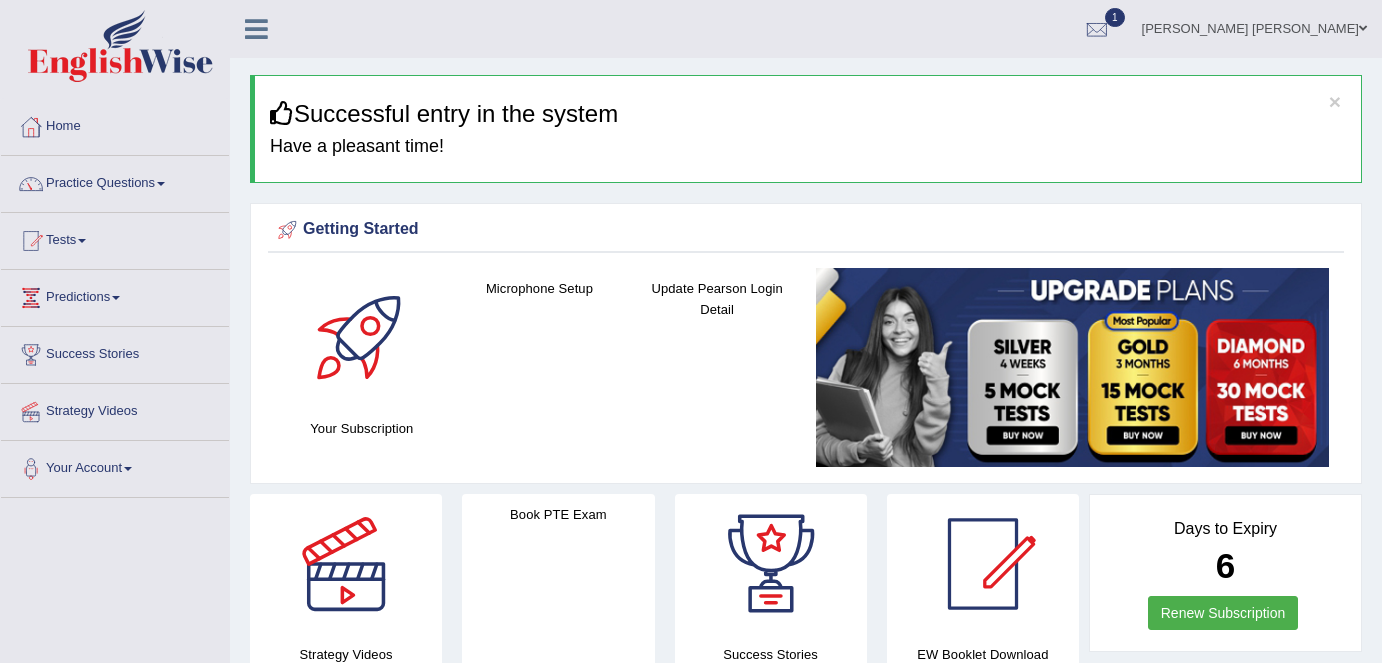 scroll, scrollTop: 0, scrollLeft: 0, axis: both 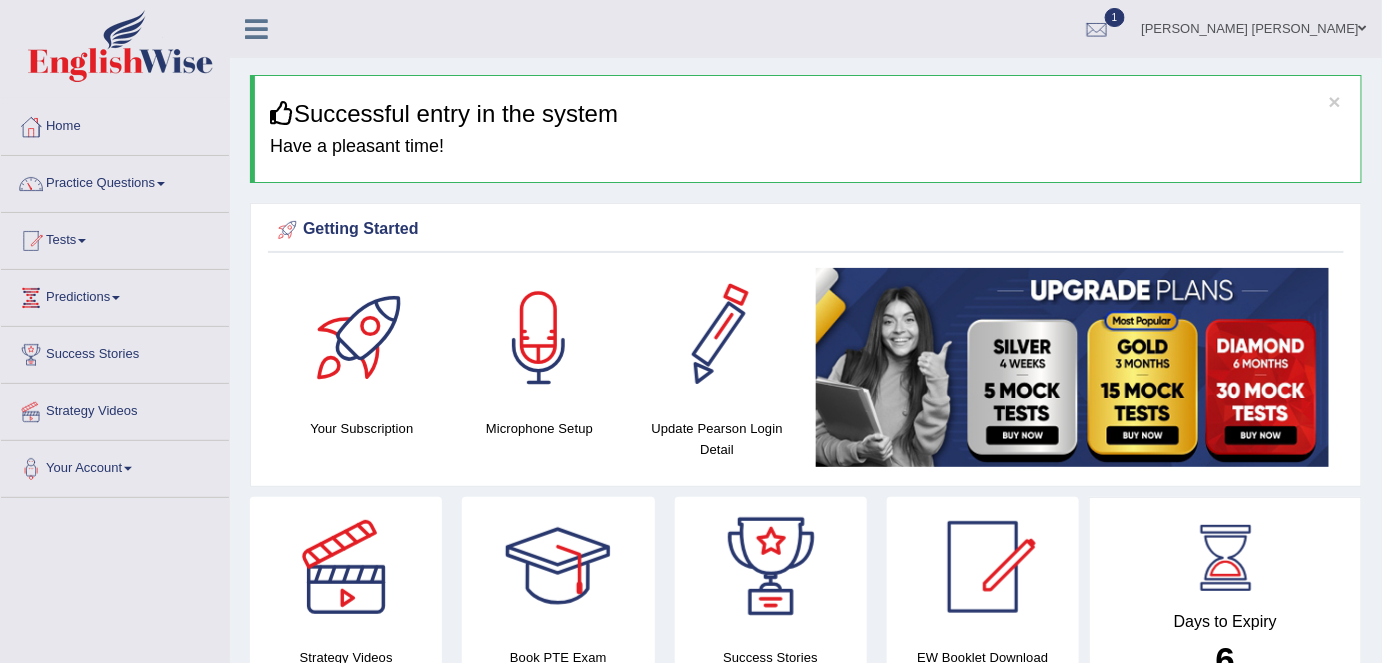 click on "×
Successful entry in the system Have a pleasant time!
Please login from Desktop. If you think this is an error (or logged in from desktop),  please click here to contact us
Getting Started
Your Subscription
Microphone Setup
Update Pearson Login Detail
×" at bounding box center [806, 1509] 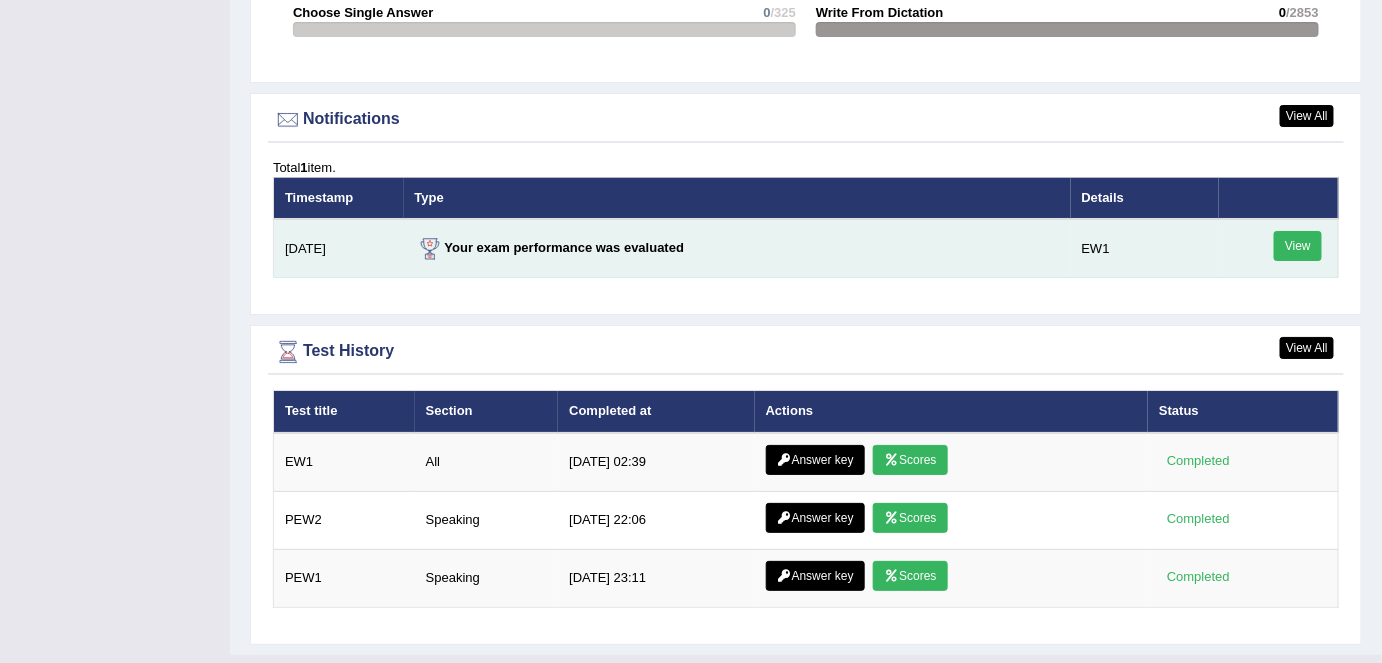 scroll, scrollTop: 2390, scrollLeft: 0, axis: vertical 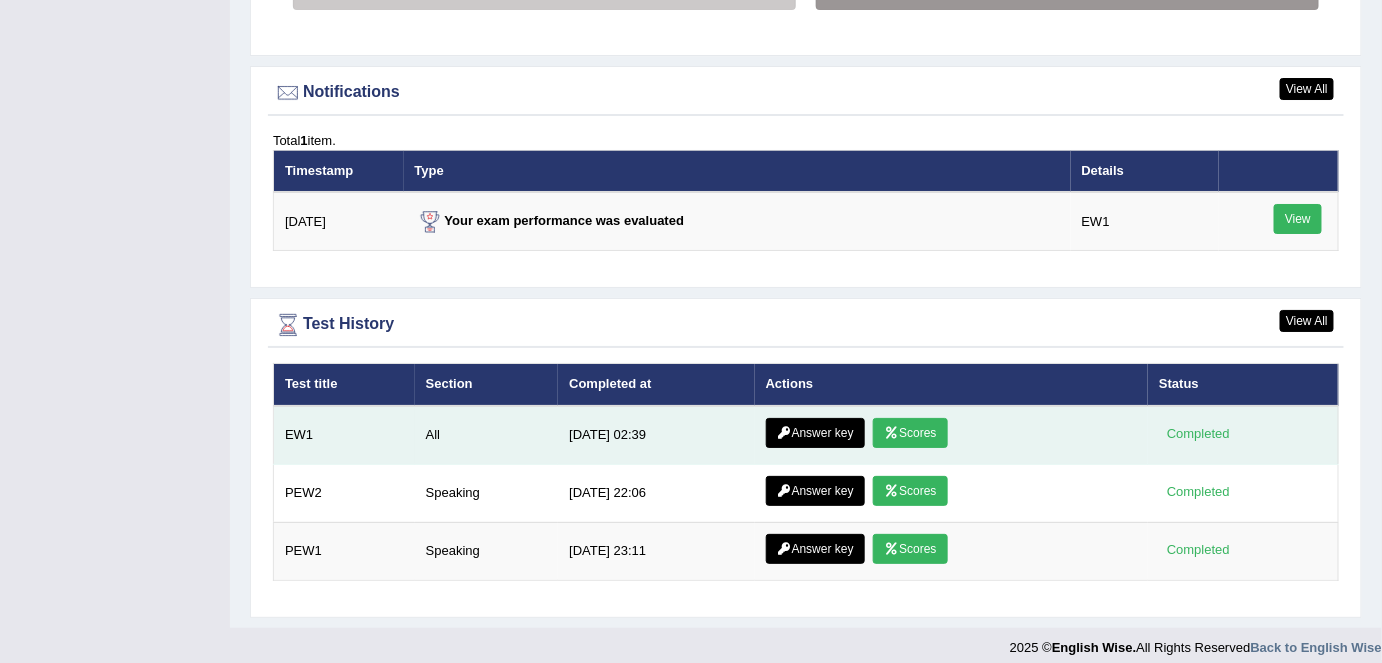 click at bounding box center [891, 433] 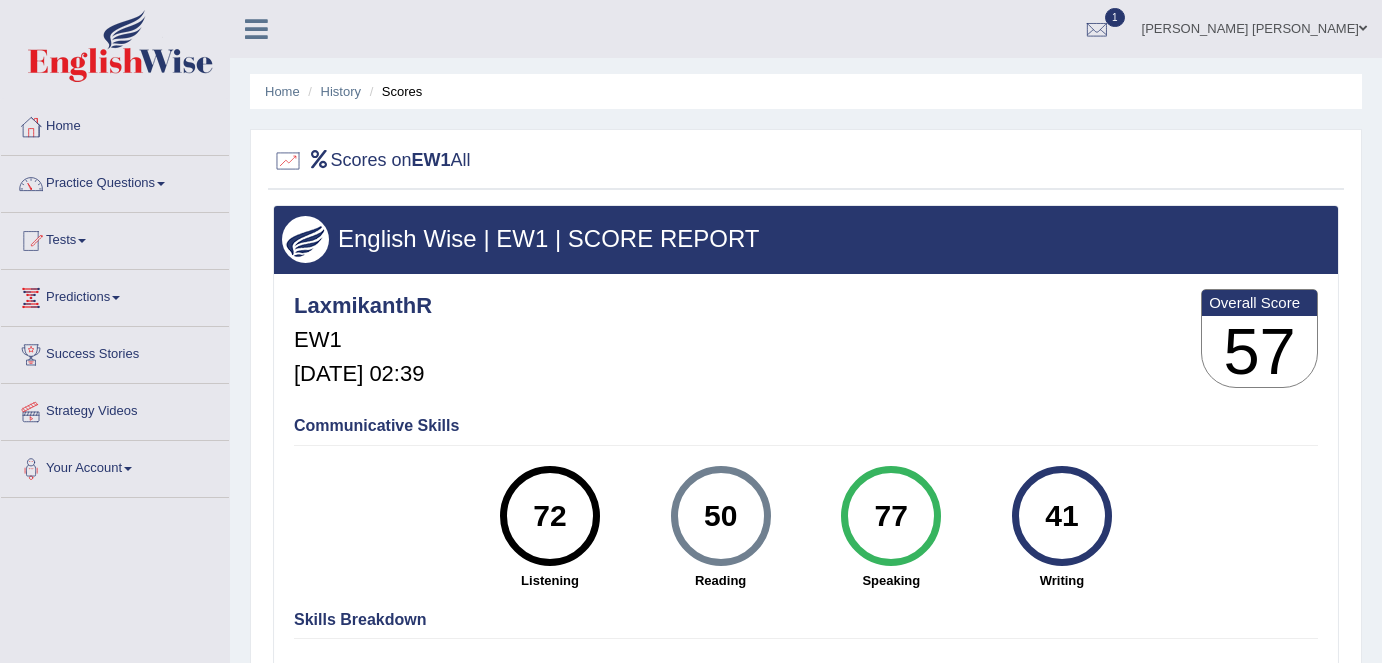 scroll, scrollTop: 316, scrollLeft: 0, axis: vertical 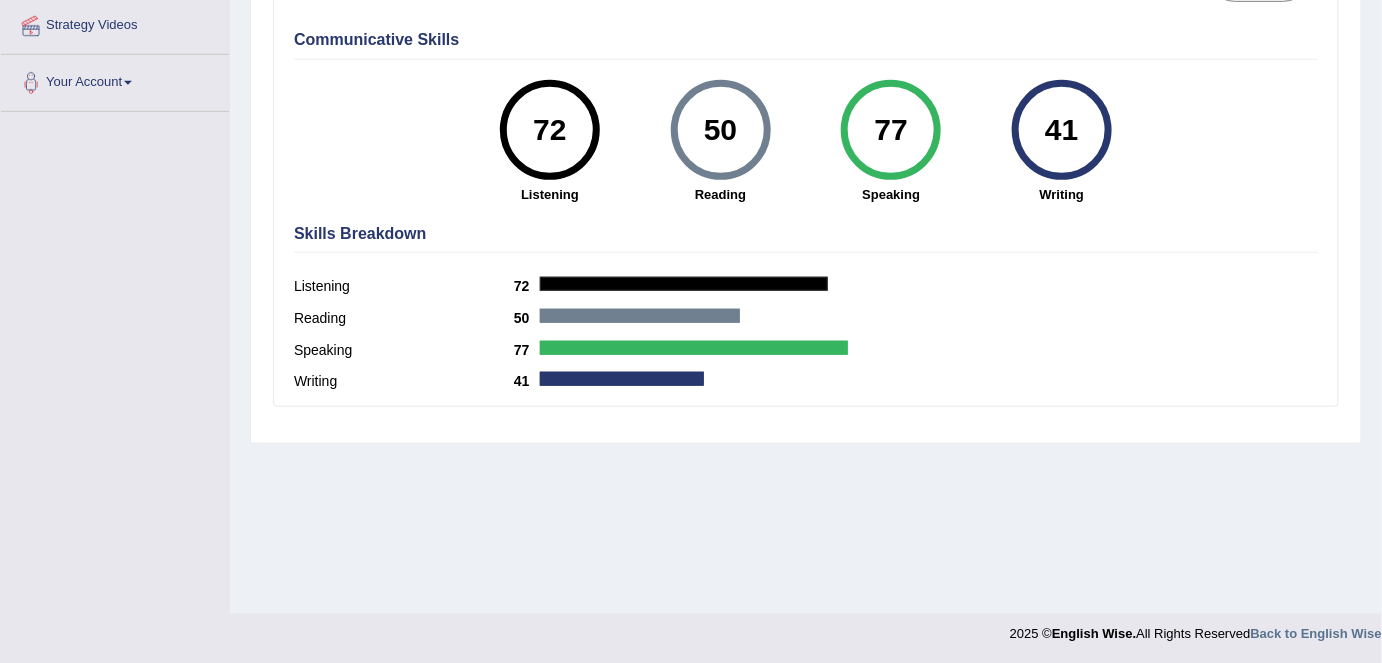 click on "Speaking  77" at bounding box center (806, 353) 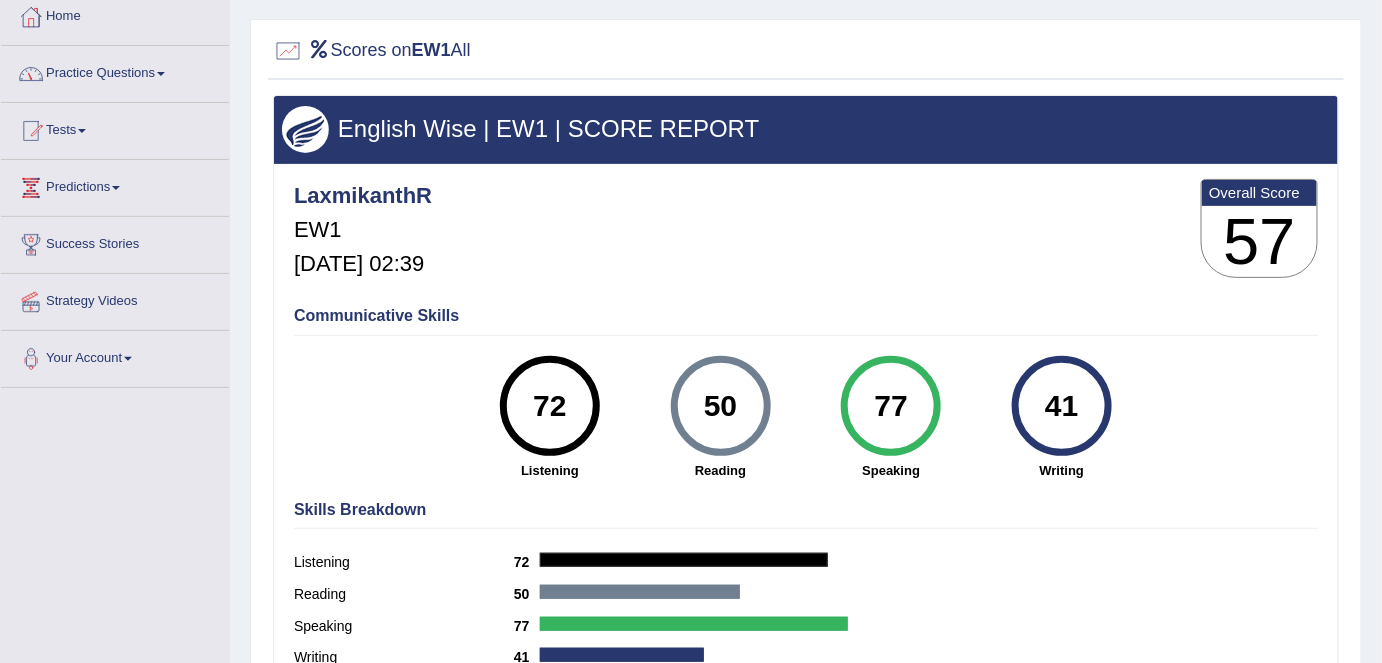 scroll, scrollTop: 181, scrollLeft: 0, axis: vertical 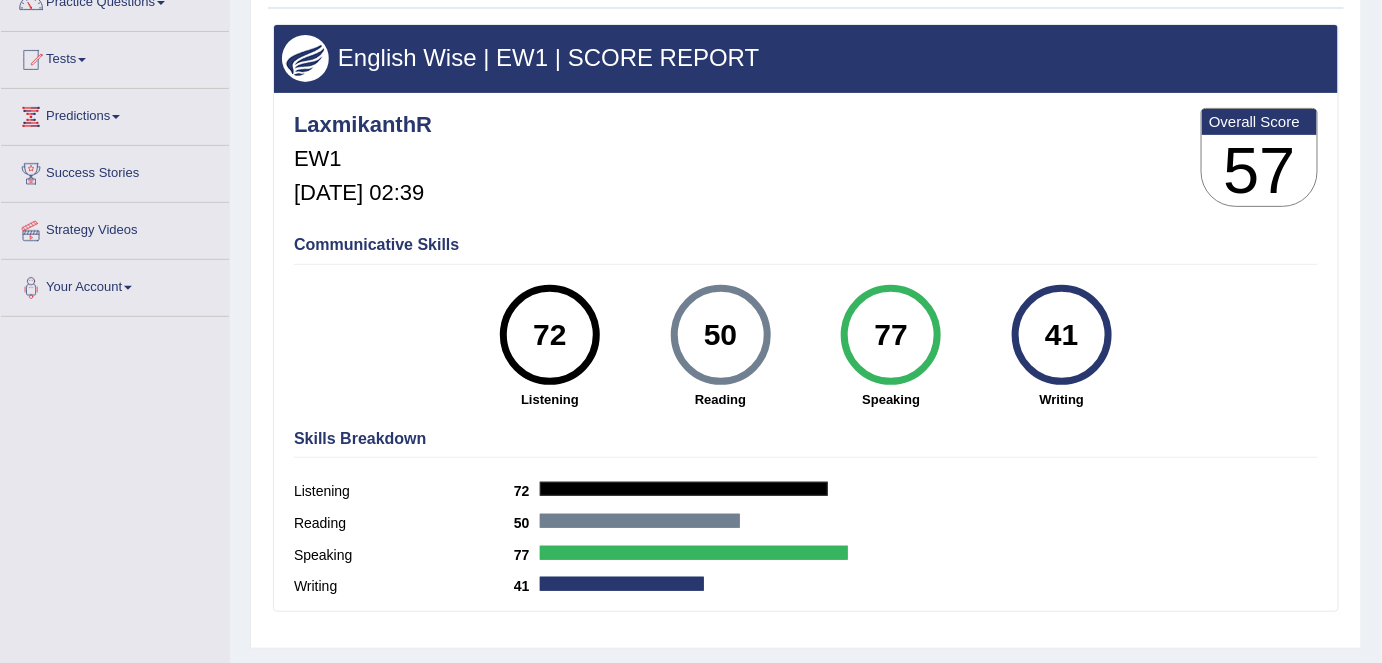 click on "50" at bounding box center [720, 335] 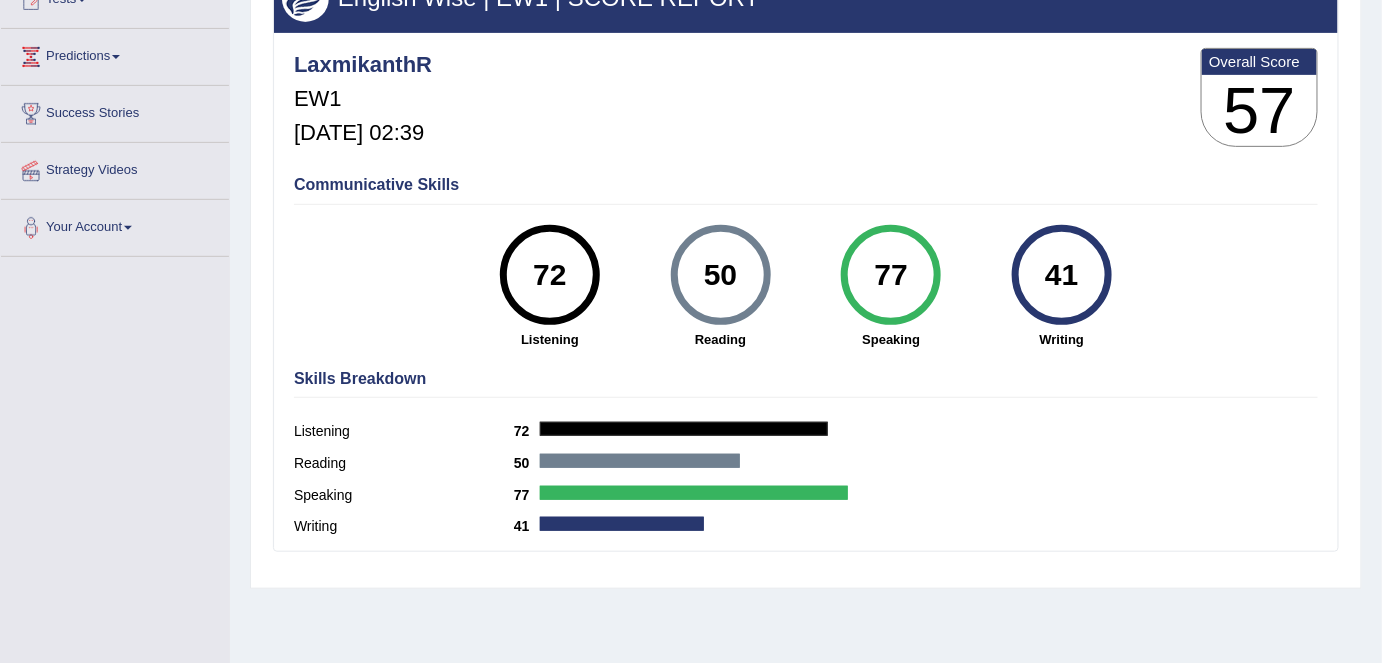 scroll, scrollTop: 23, scrollLeft: 0, axis: vertical 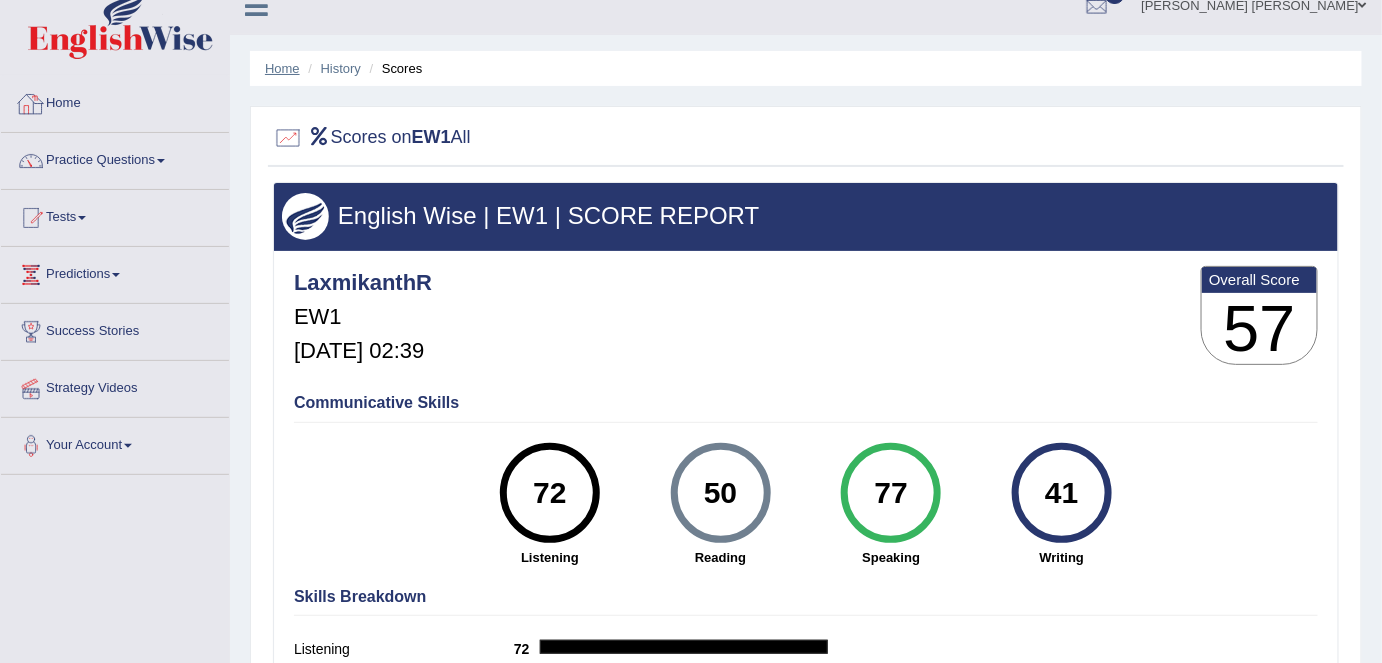 click on "Home" at bounding box center [282, 68] 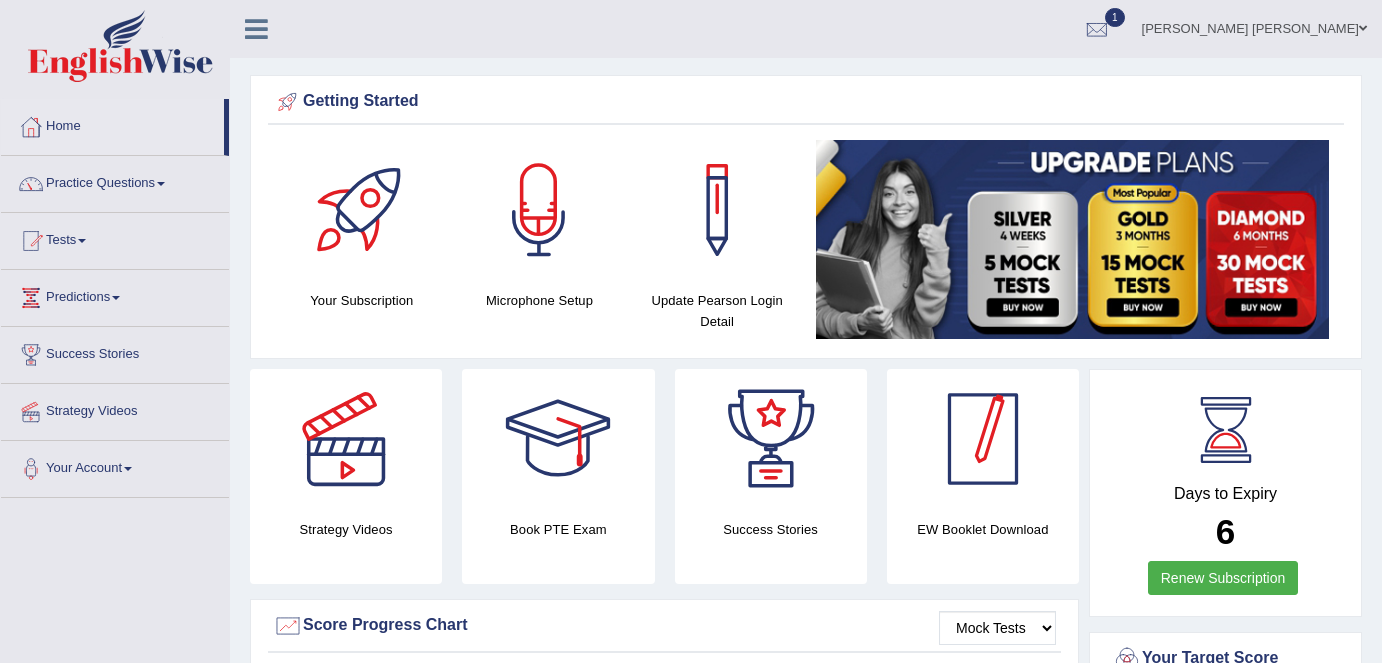 scroll, scrollTop: 294, scrollLeft: 0, axis: vertical 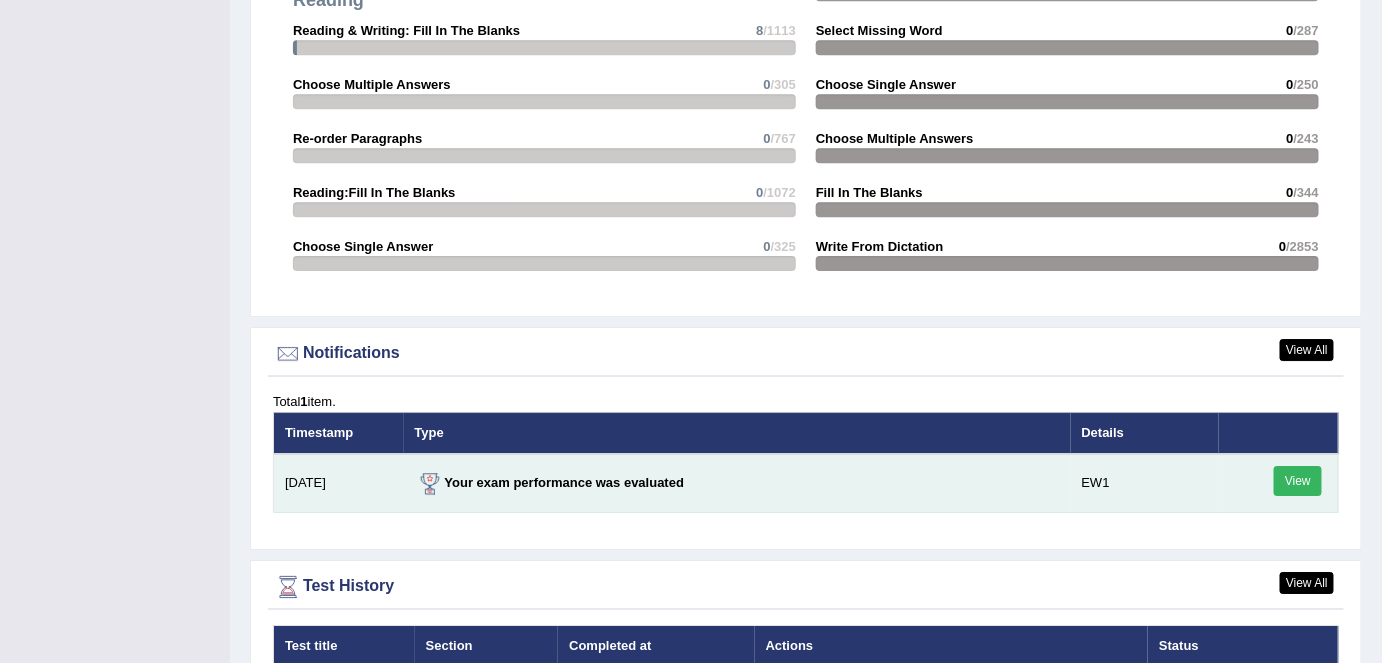 click on "View" at bounding box center (1298, 481) 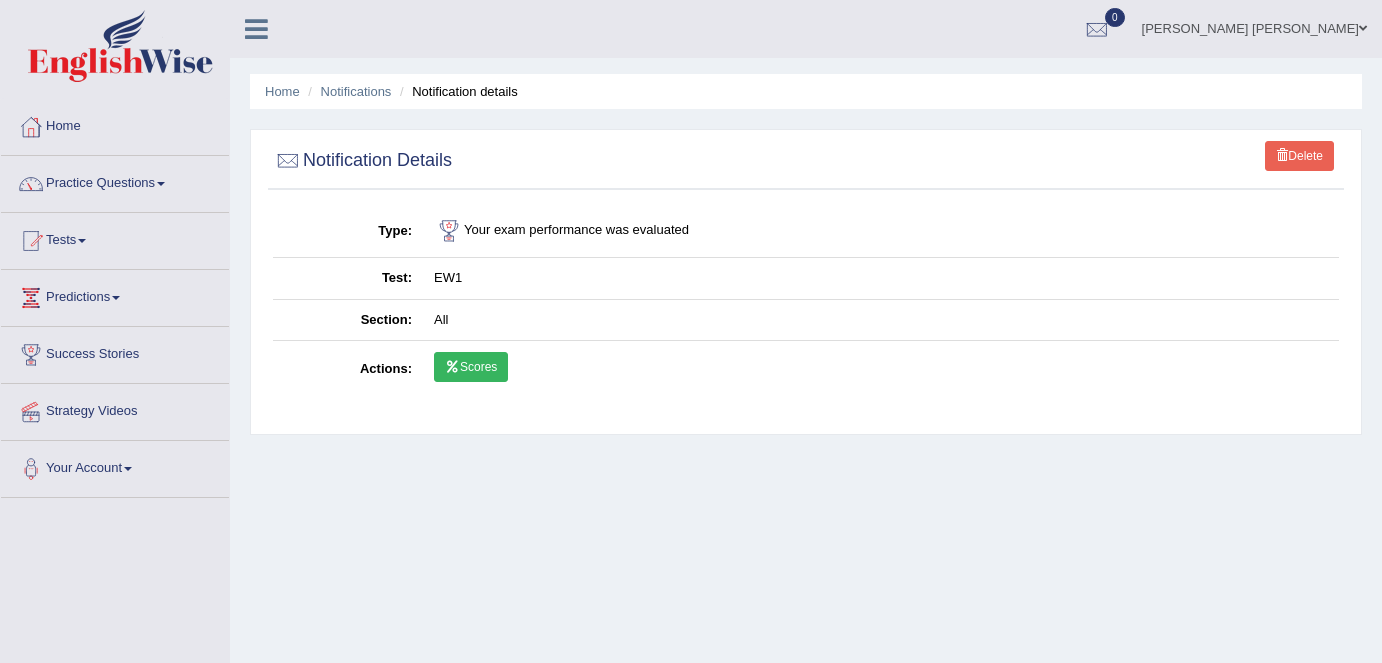 scroll, scrollTop: 0, scrollLeft: 0, axis: both 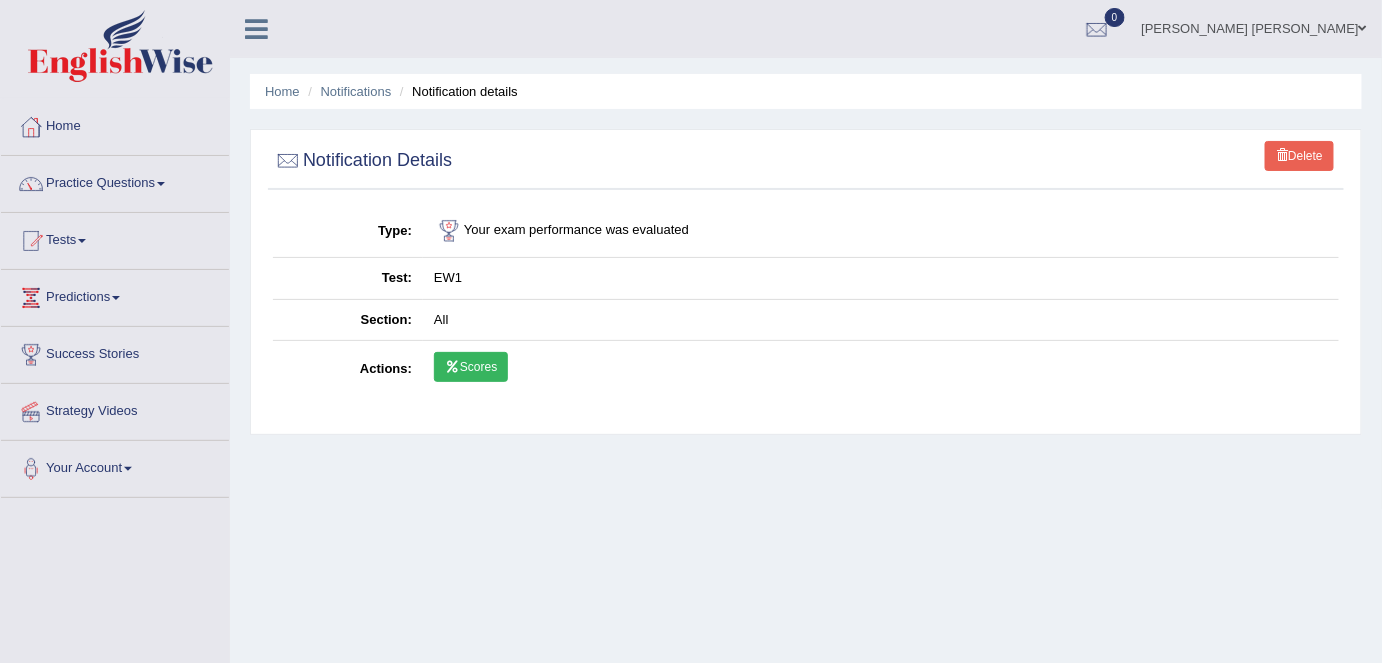 click at bounding box center [452, 367] 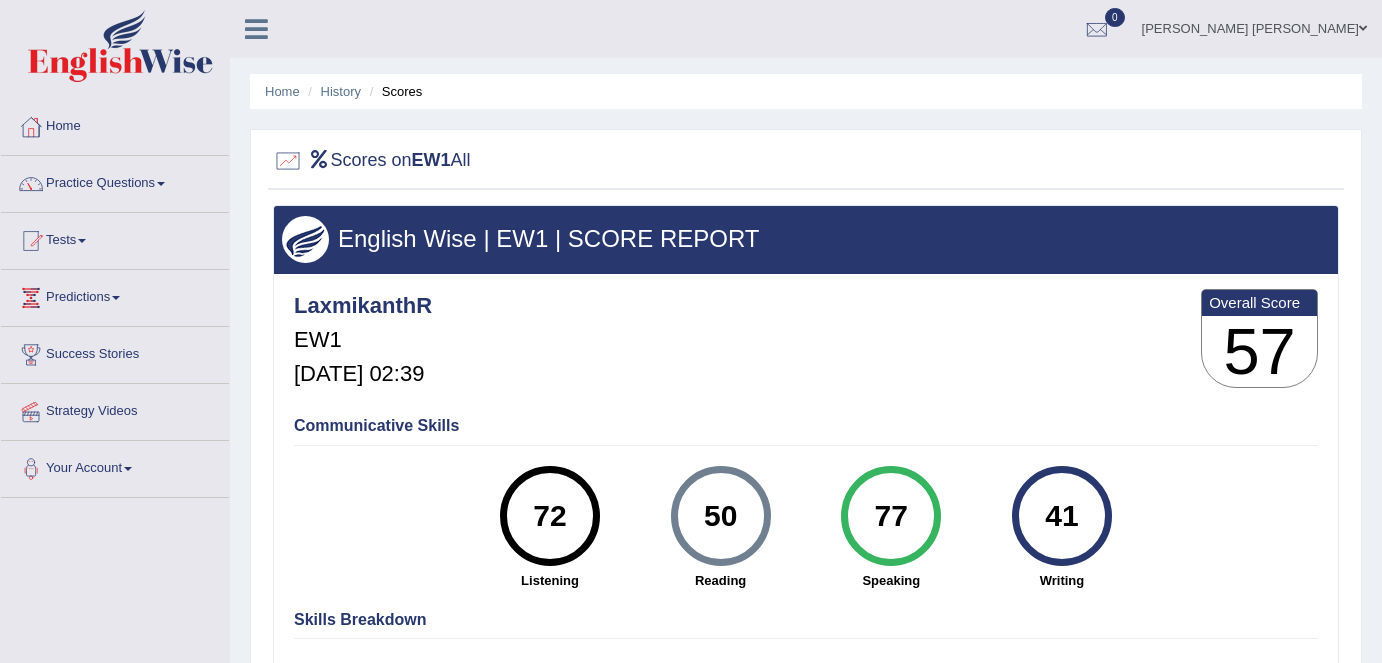 scroll, scrollTop: 53, scrollLeft: 0, axis: vertical 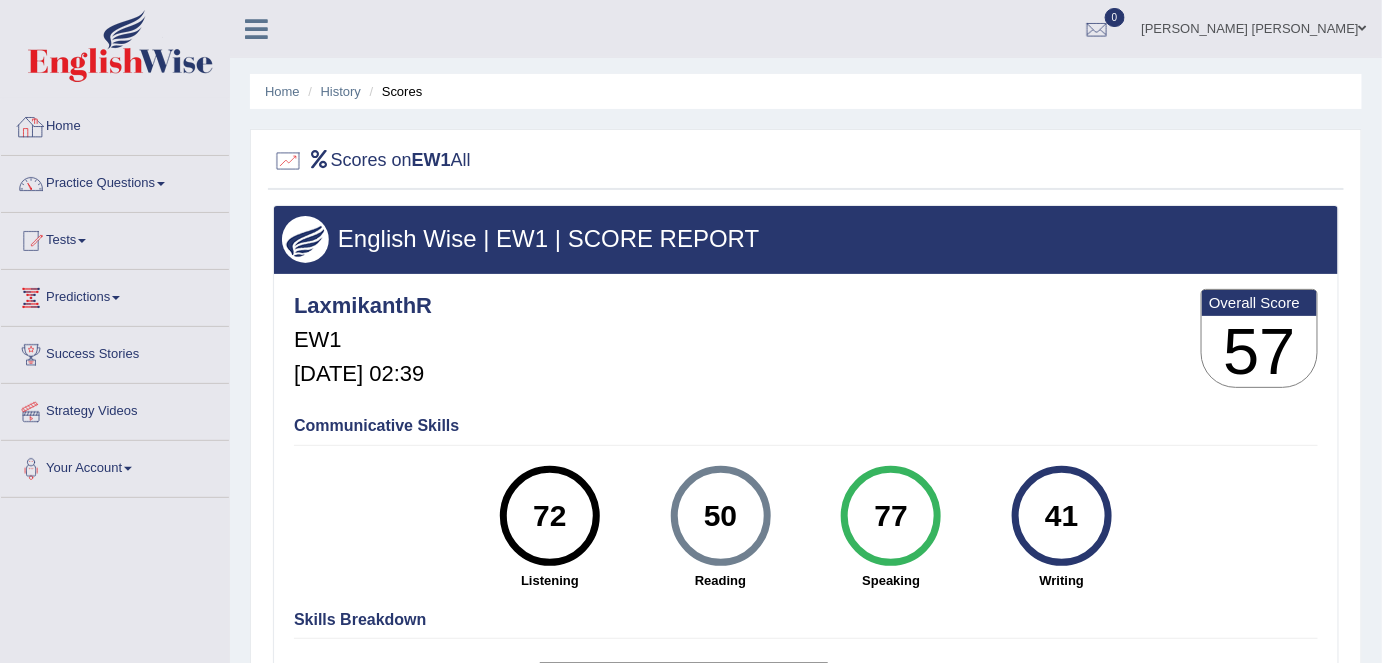 click on "Home" at bounding box center (115, 124) 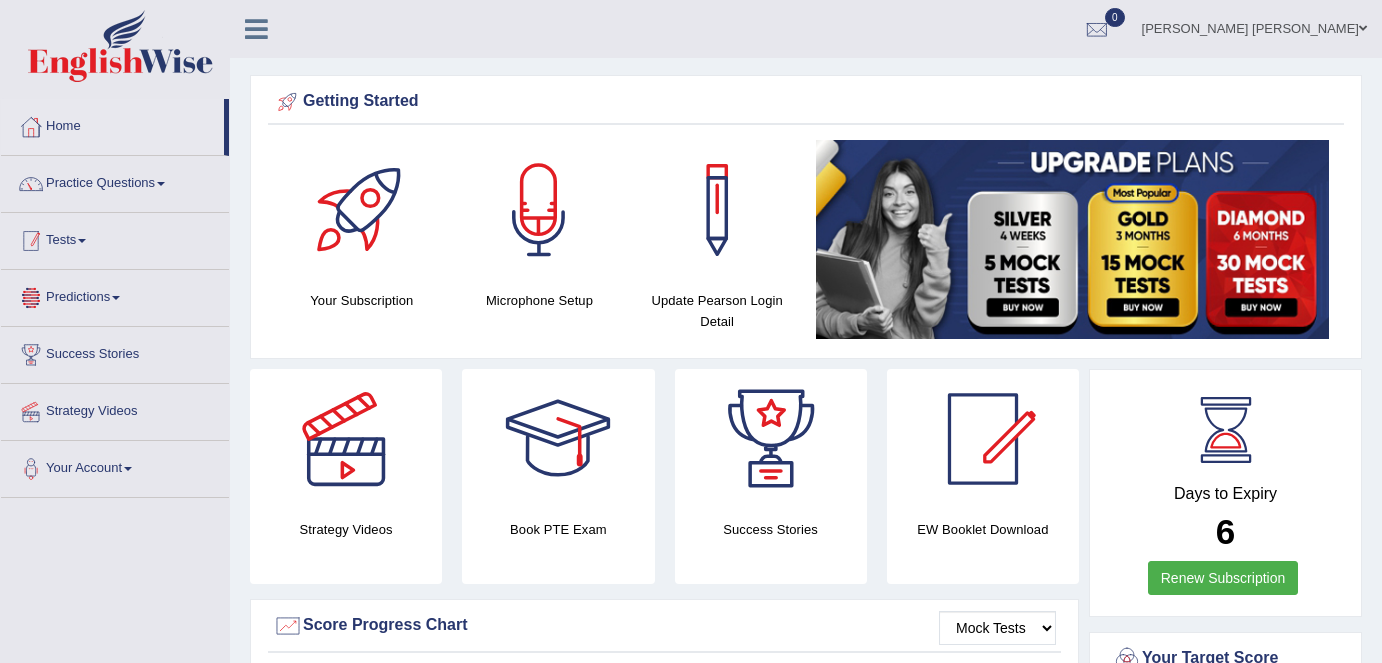 scroll, scrollTop: 0, scrollLeft: 0, axis: both 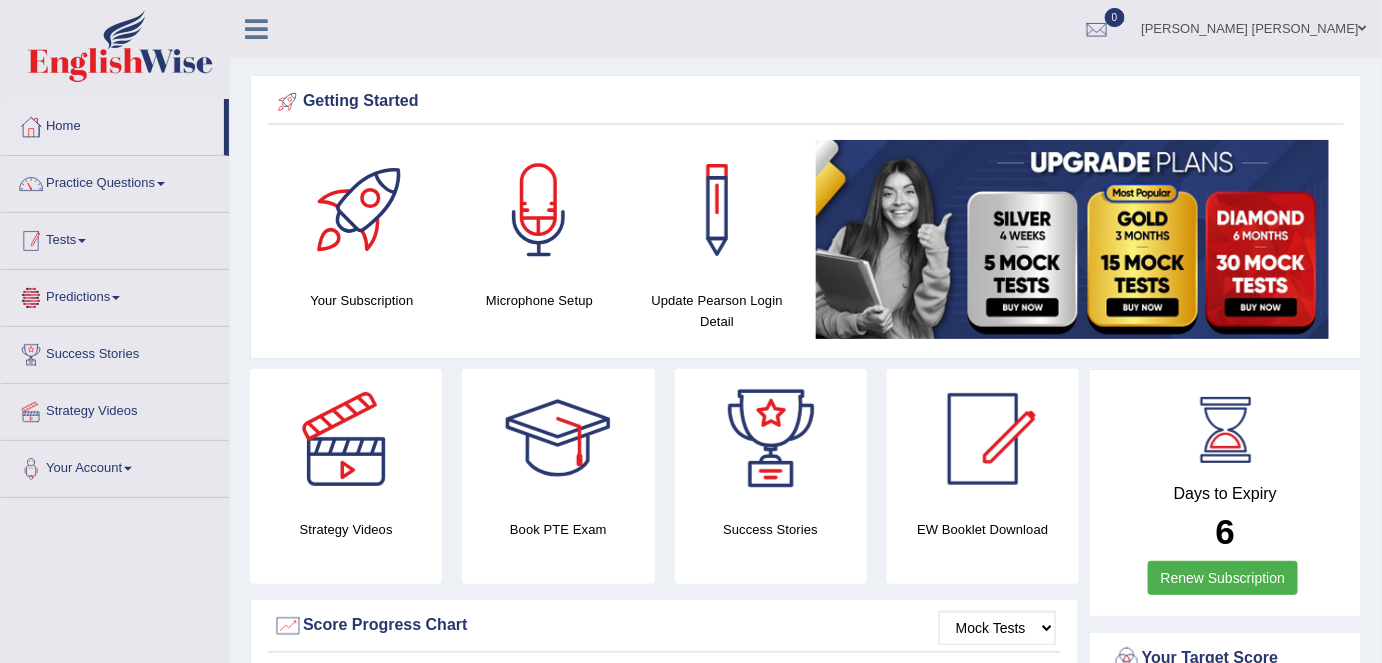 click on "Tests" at bounding box center (115, 238) 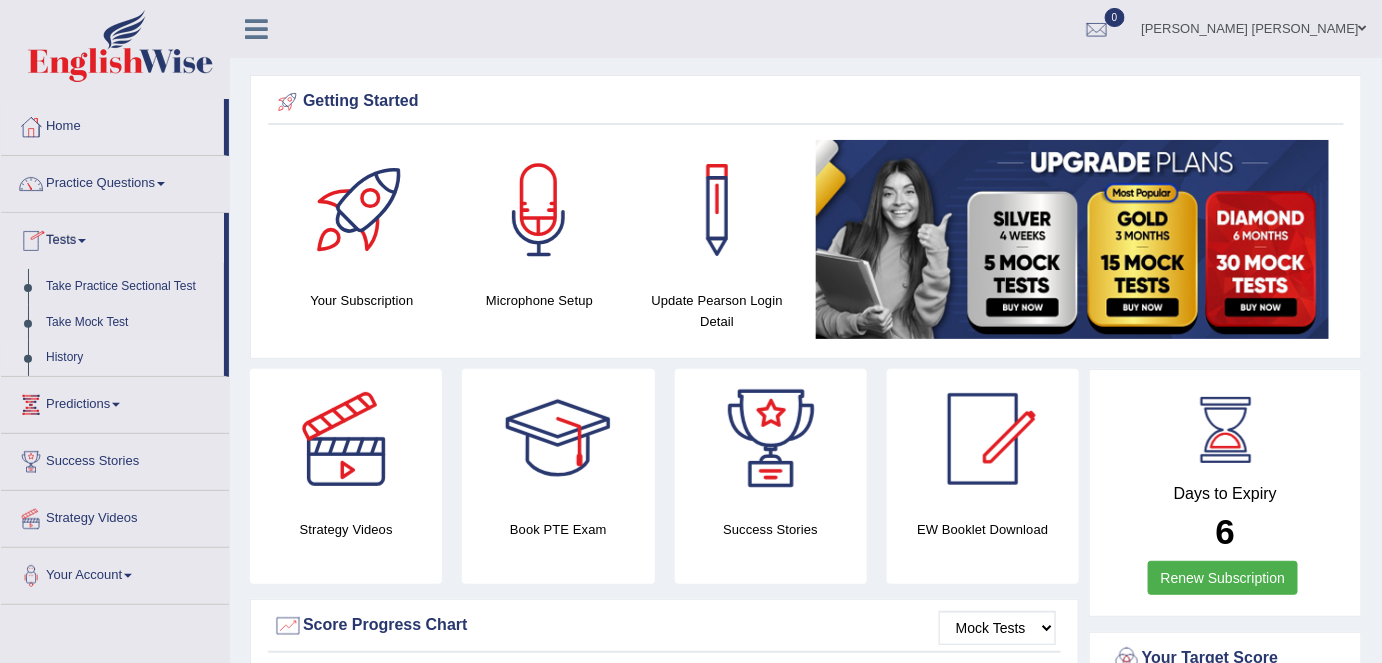 click on "History" at bounding box center (130, 358) 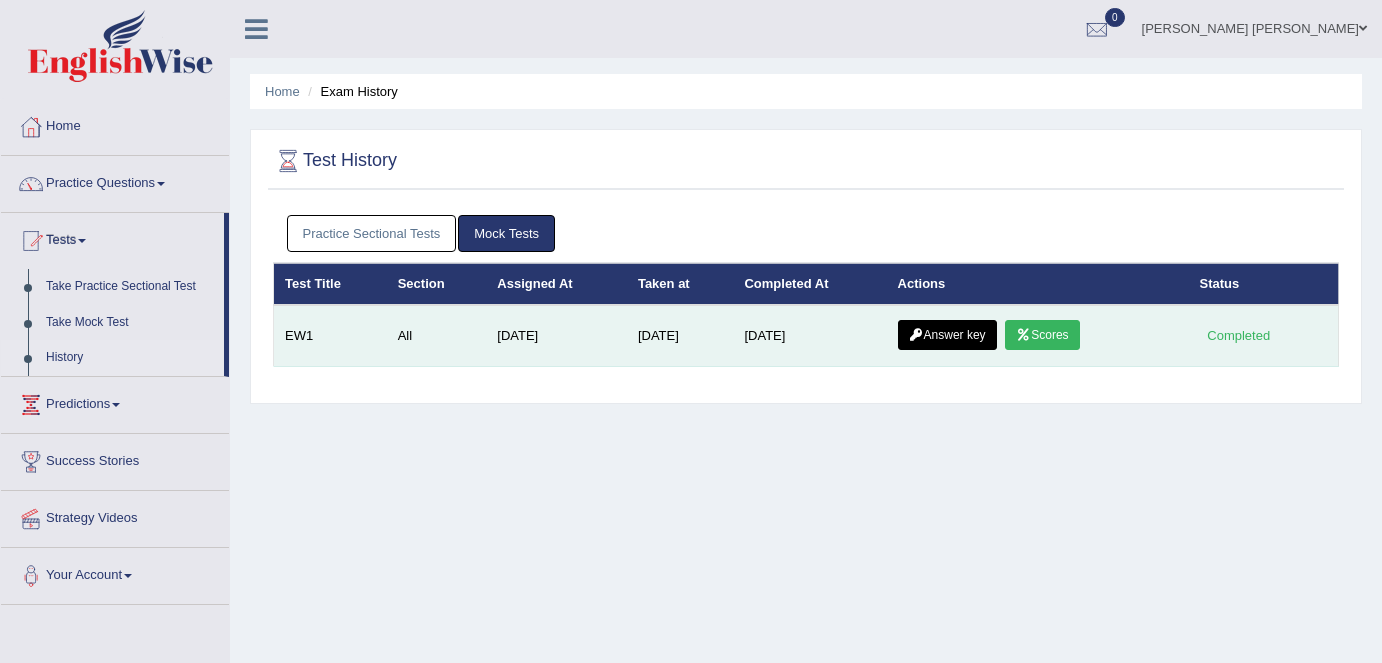 scroll, scrollTop: 0, scrollLeft: 0, axis: both 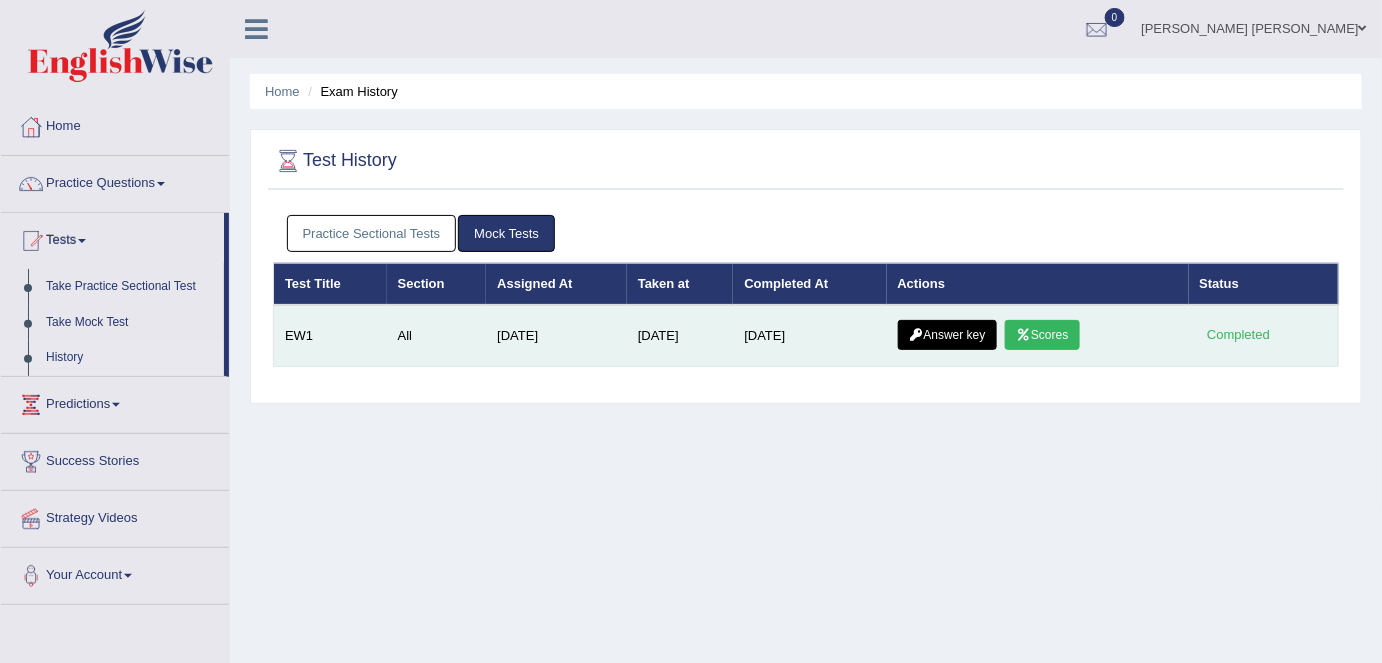 click on "Answer key" at bounding box center [947, 335] 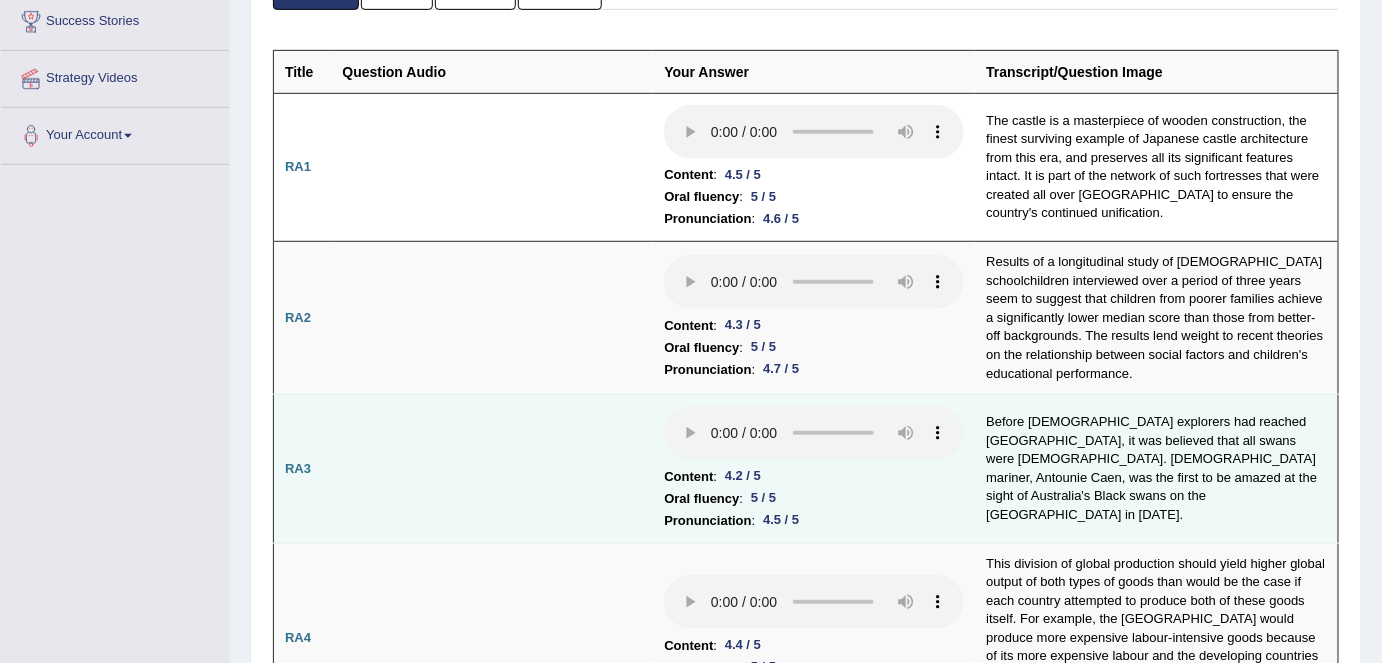 scroll, scrollTop: 363, scrollLeft: 0, axis: vertical 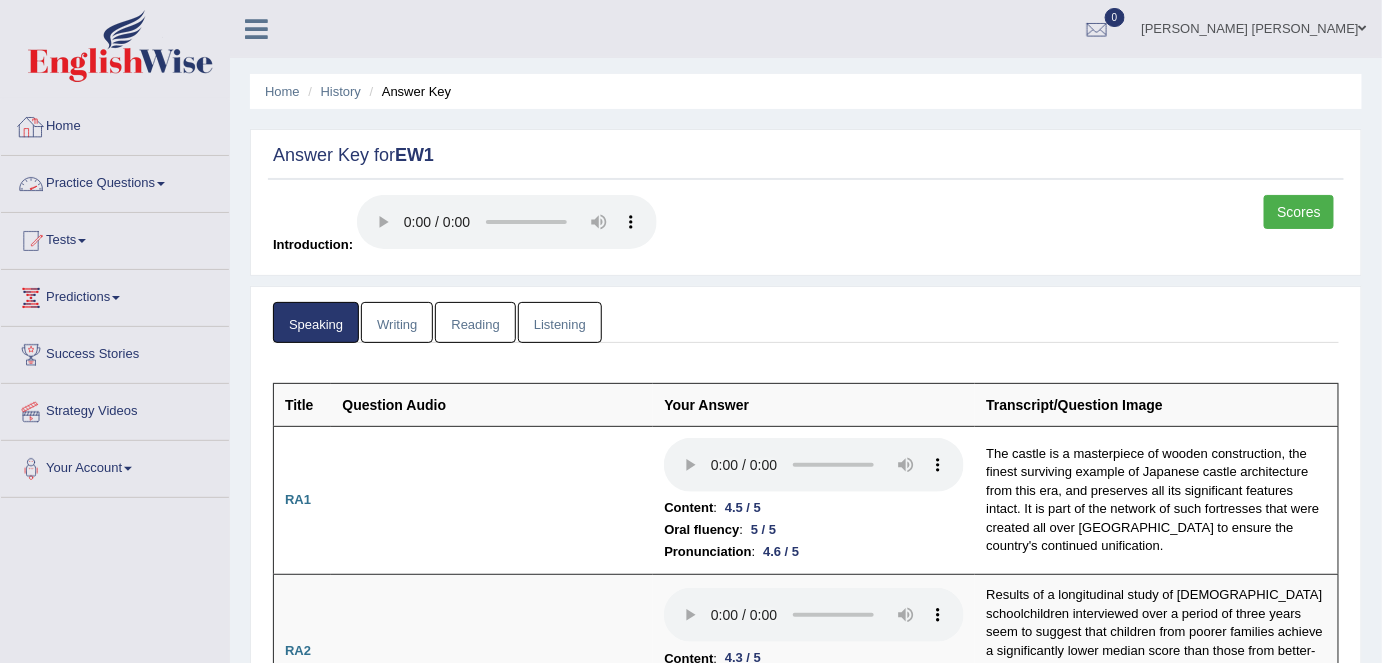 click at bounding box center (31, 127) 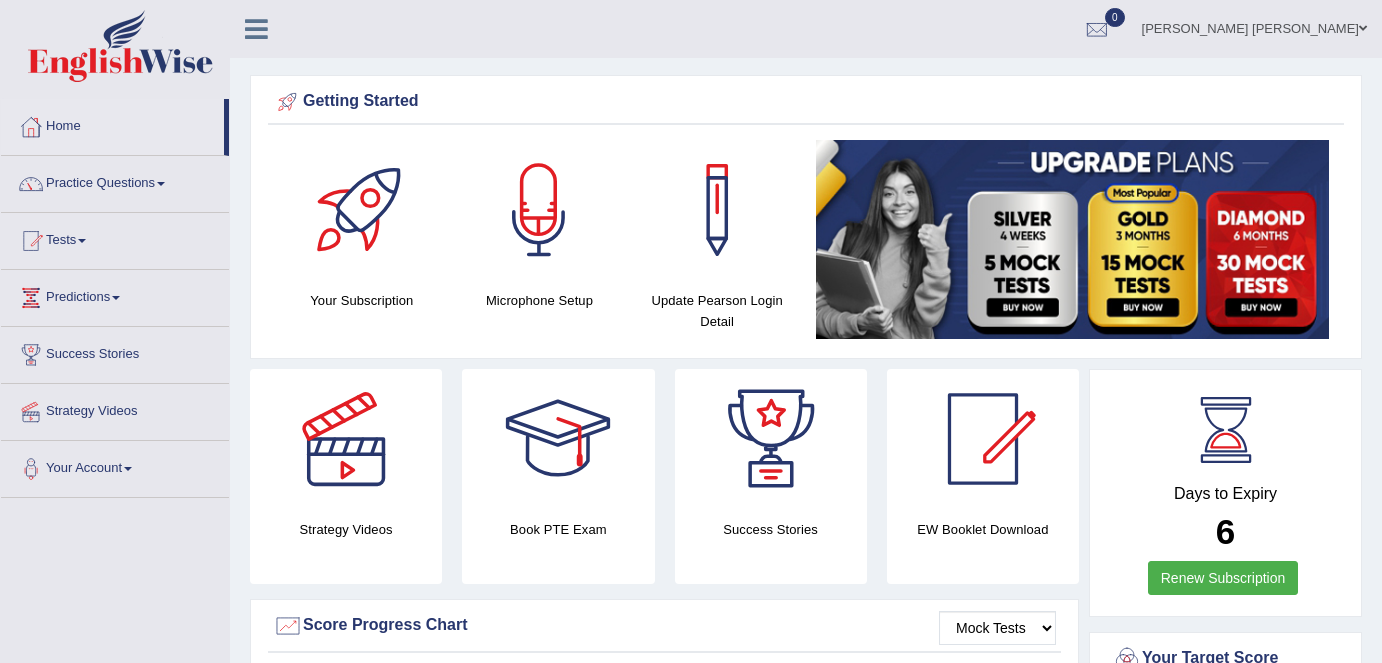 scroll, scrollTop: 0, scrollLeft: 0, axis: both 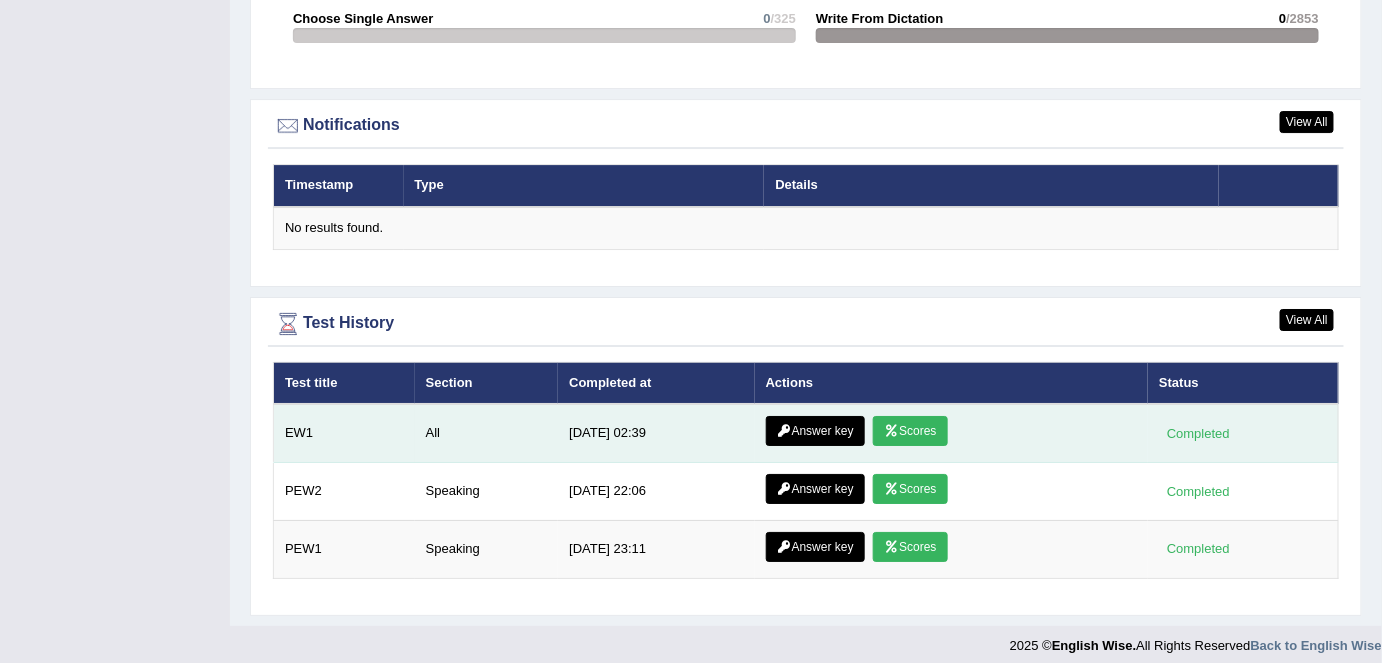 click on "Scores" at bounding box center [910, 431] 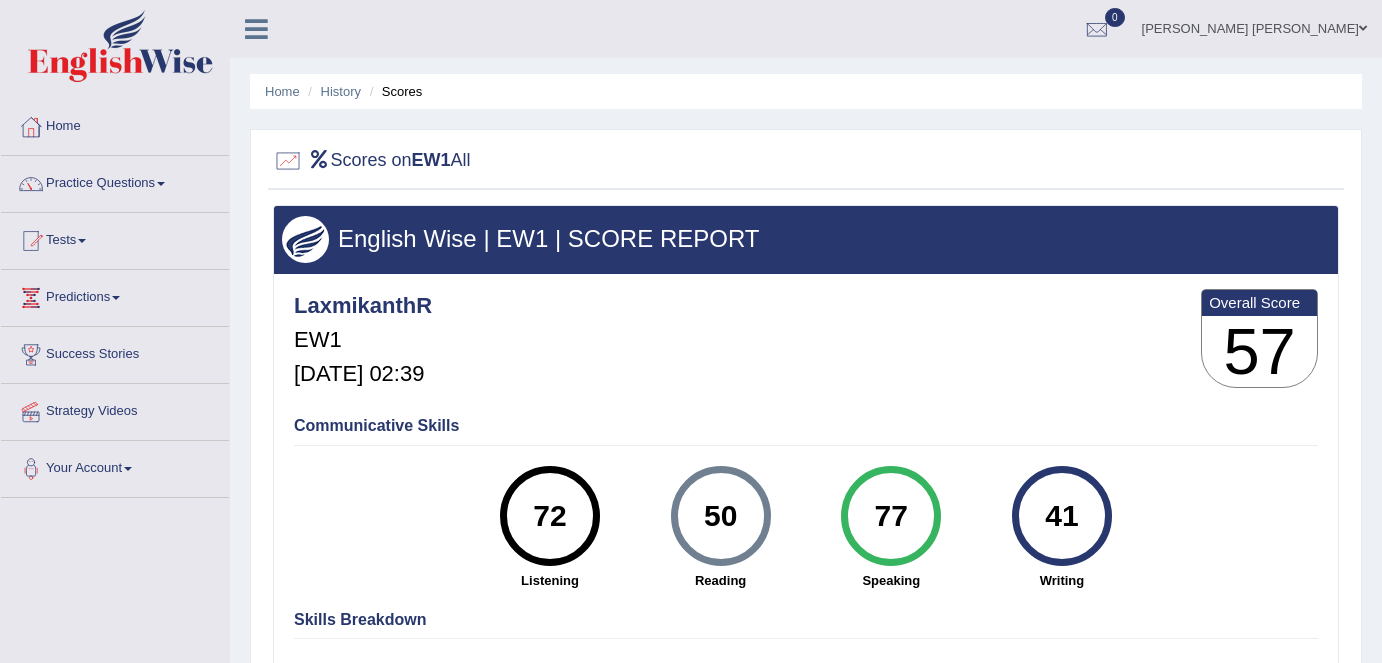 scroll, scrollTop: 0, scrollLeft: 0, axis: both 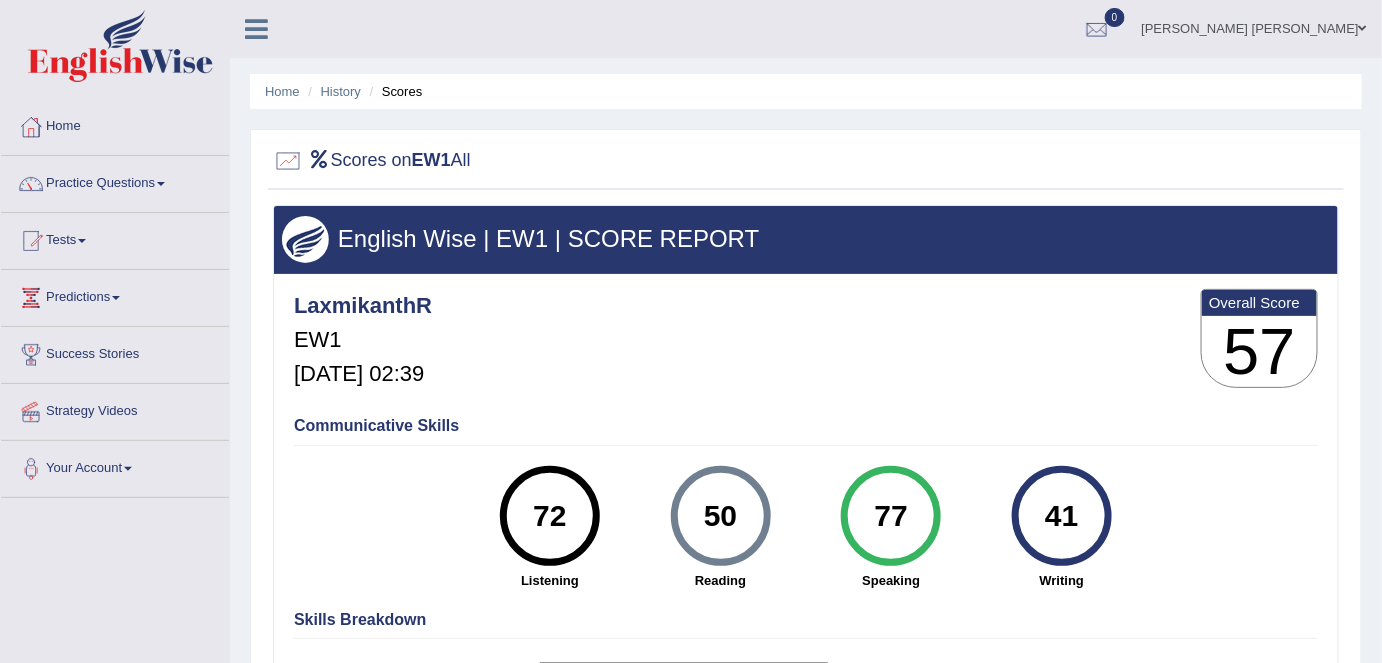 click on "72
Listening" at bounding box center [550, 528] 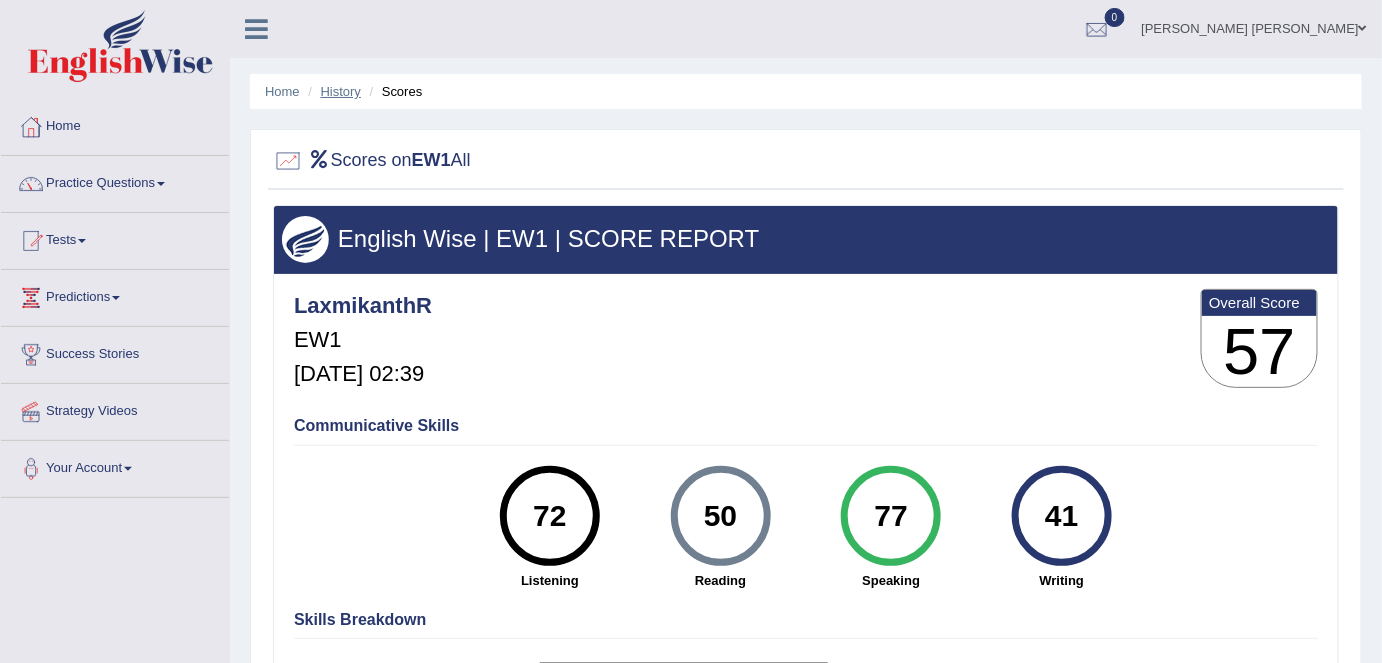 click on "History" at bounding box center [341, 91] 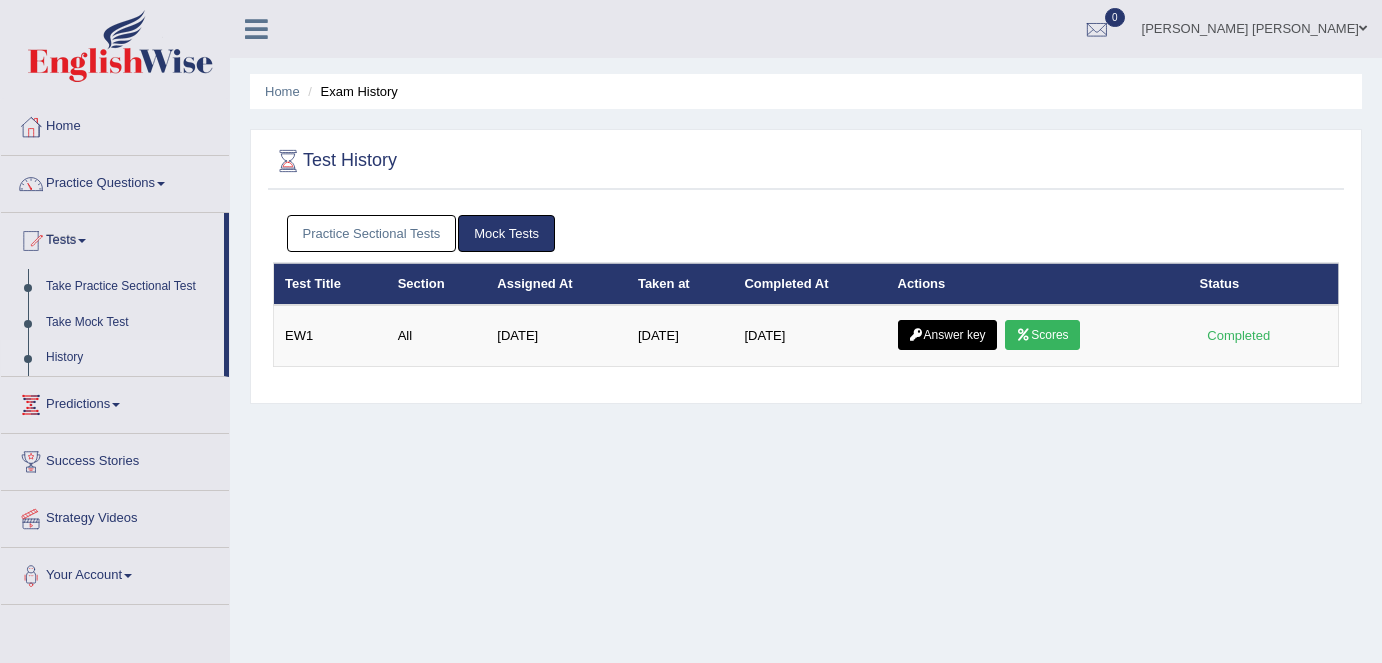 scroll, scrollTop: 0, scrollLeft: 0, axis: both 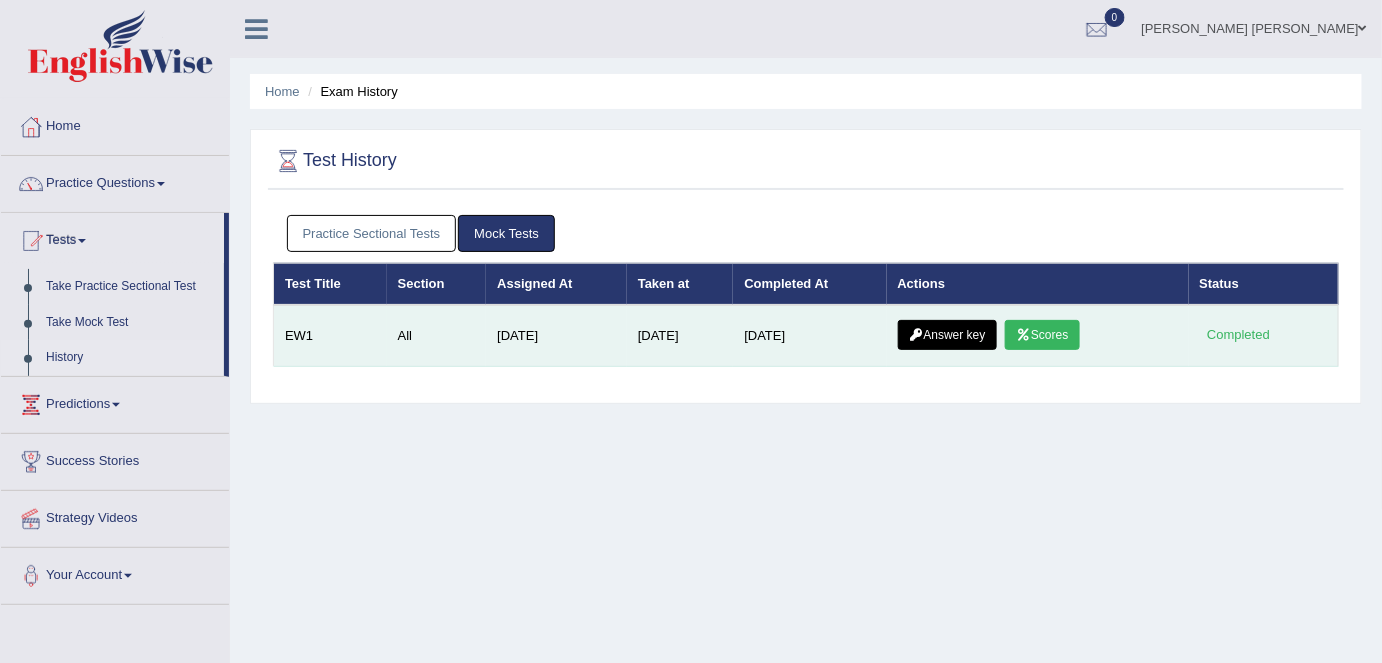 click on "Answer key" at bounding box center (947, 335) 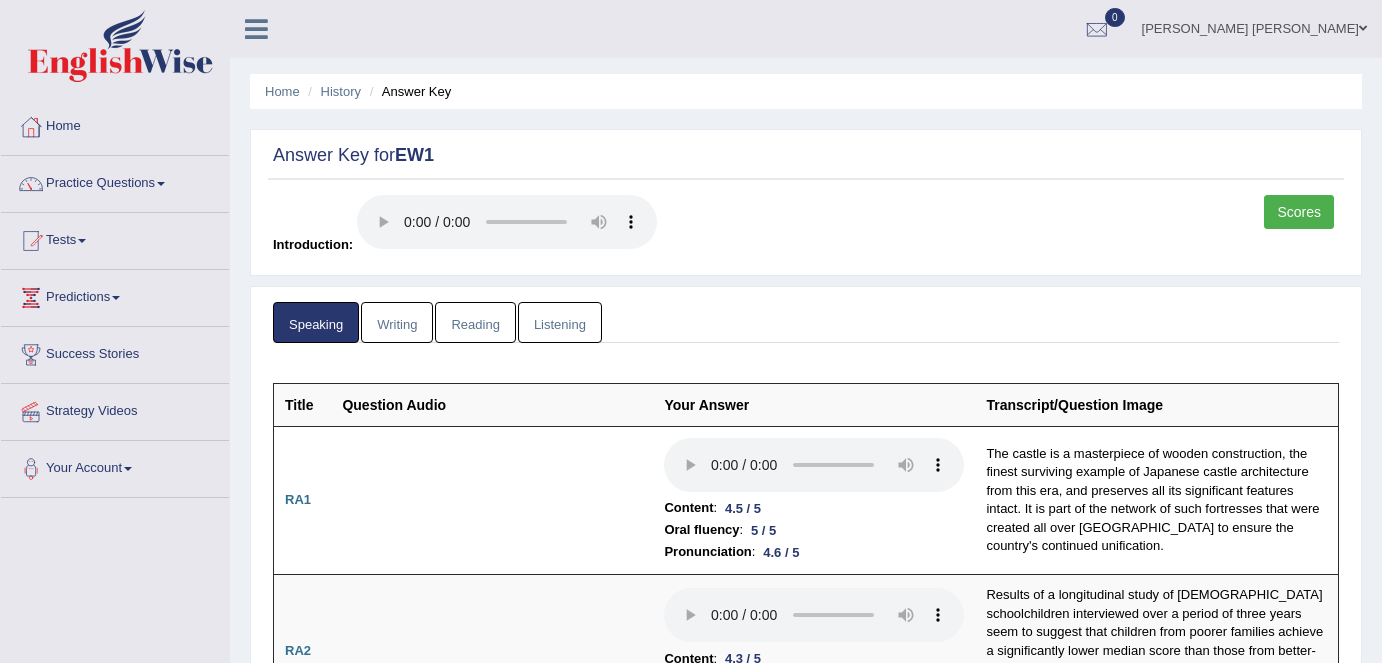 scroll, scrollTop: 0, scrollLeft: 0, axis: both 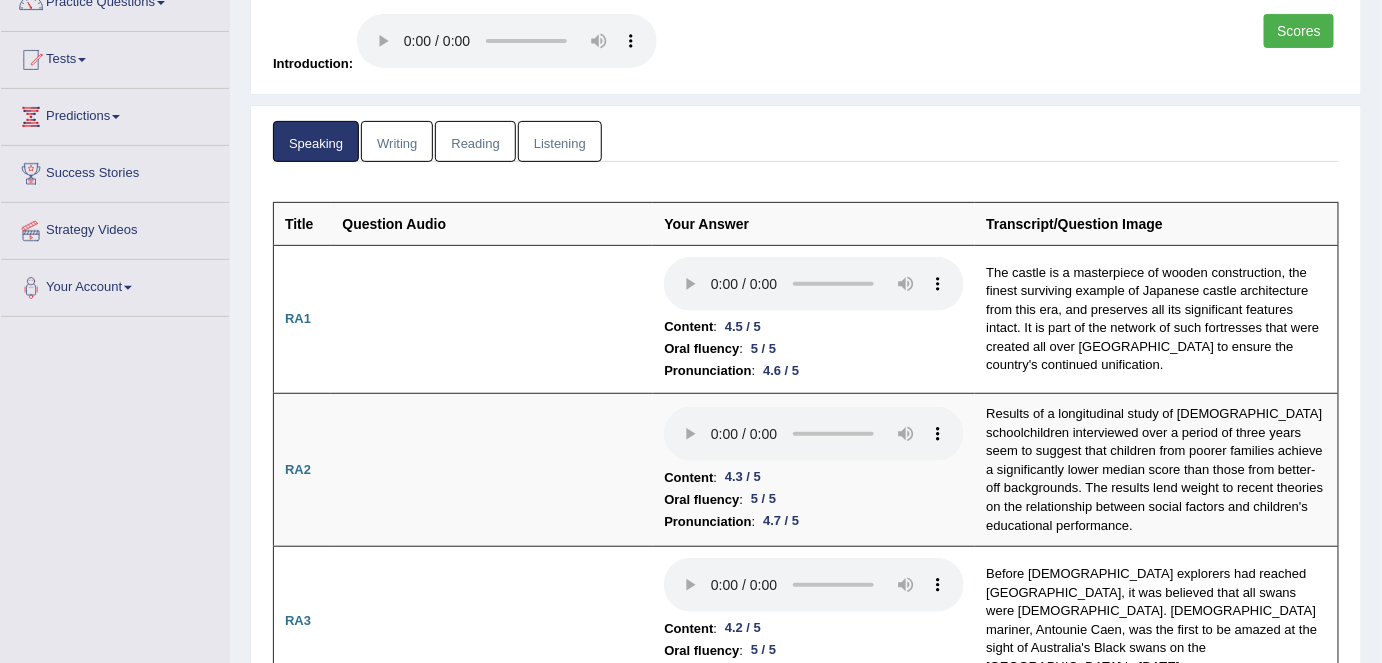 click on "Speaking
Writing
Reading
Listening
Title Question Audio Your Answer Transcript/Question Image RA1
Content  :  4.5 / 5
Oral fluency  :  5 / 5
Pronunciation  :  4.6 / 5
The castle is a masterpiece of wooden construction, the finest surviving example of Japanese castle architecture from this era, and preserves all its significant features intact. It is part of the network of such fortresses that were created all over Japan to ensure the country's continued unification. RA2
Content  :  4.3 / 5
Oral fluency  :  5 / 5
Pronunciation  :  4.7 / 5 C" at bounding box center (806, 2275) 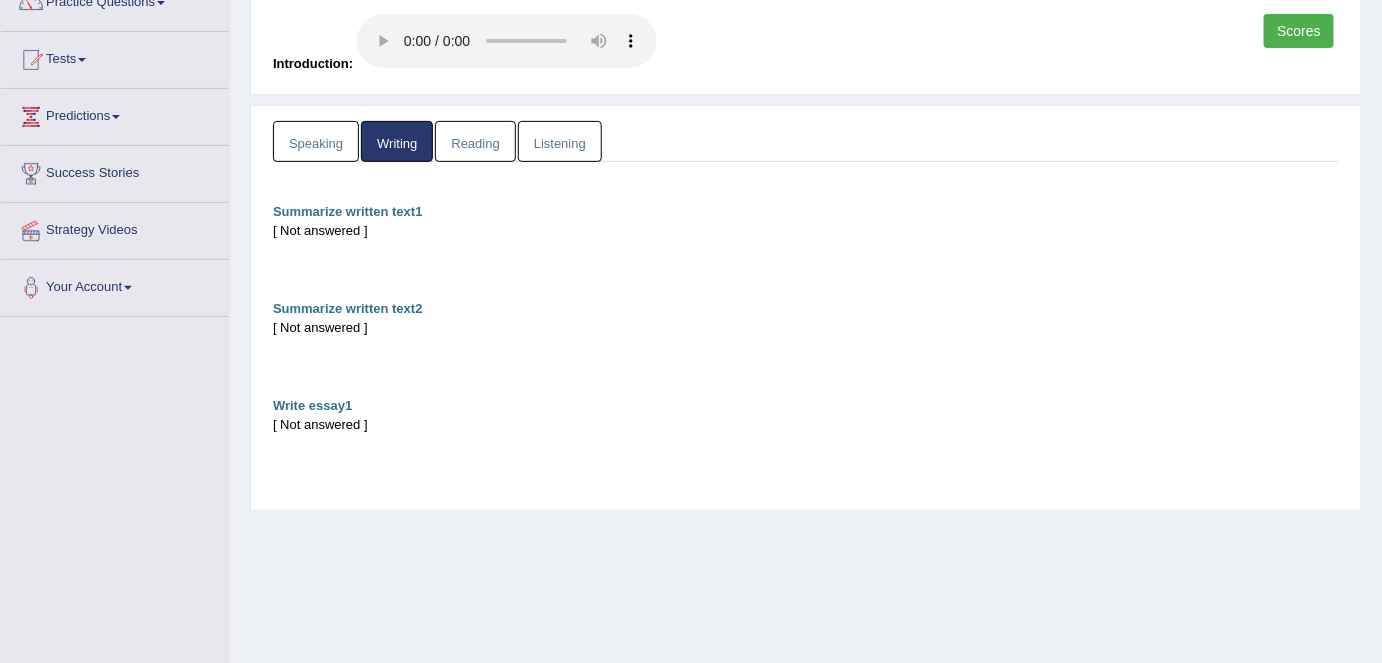 click on "Reading" at bounding box center (475, 141) 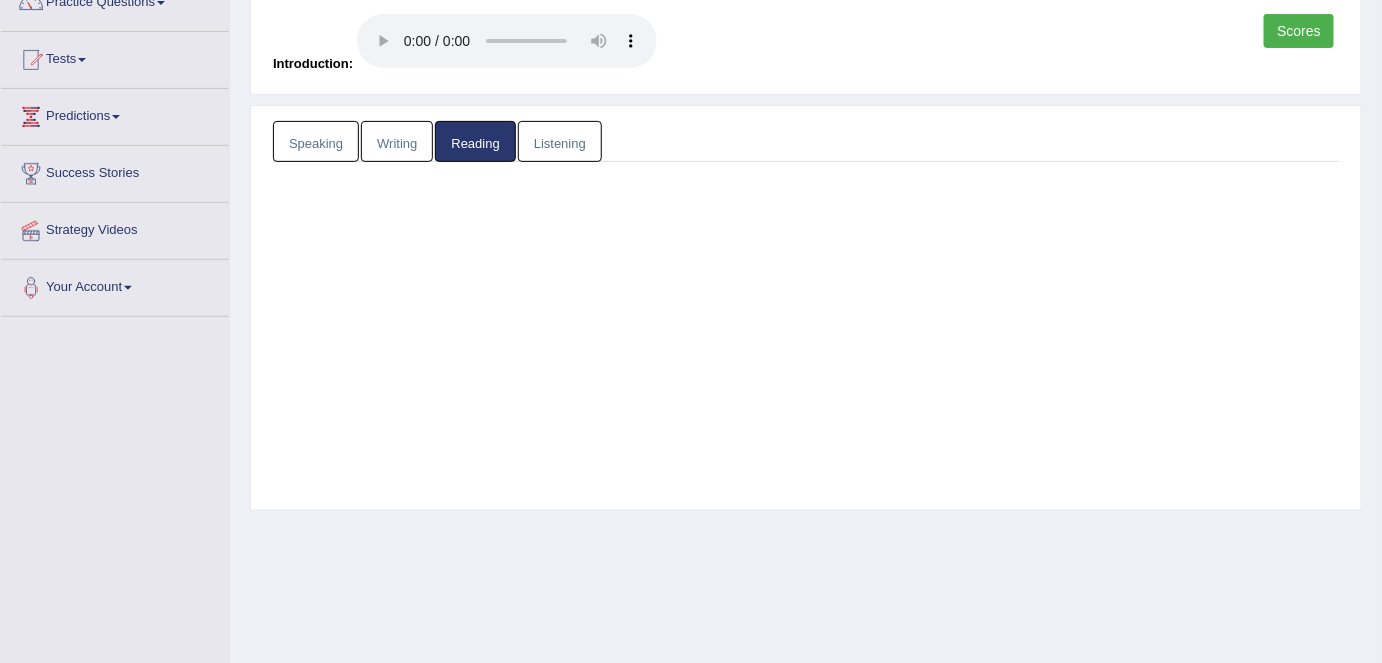 click on "Reading" at bounding box center (475, 141) 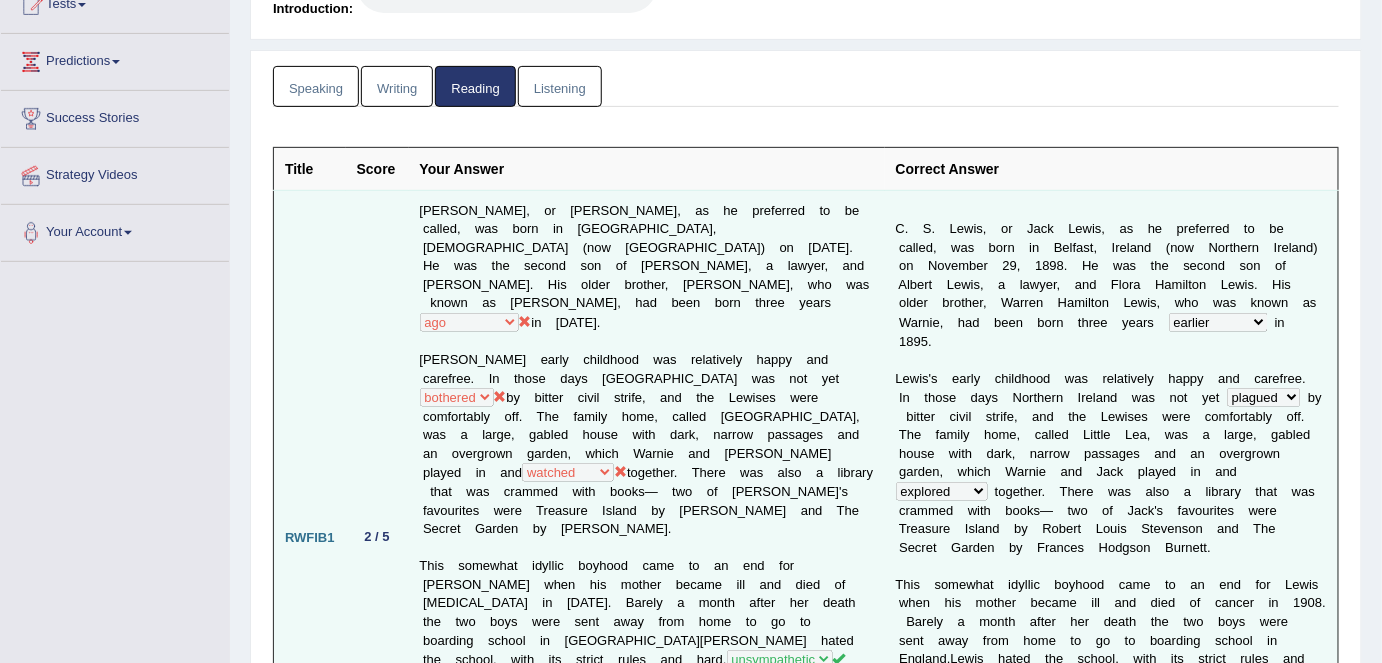scroll, scrollTop: 181, scrollLeft: 0, axis: vertical 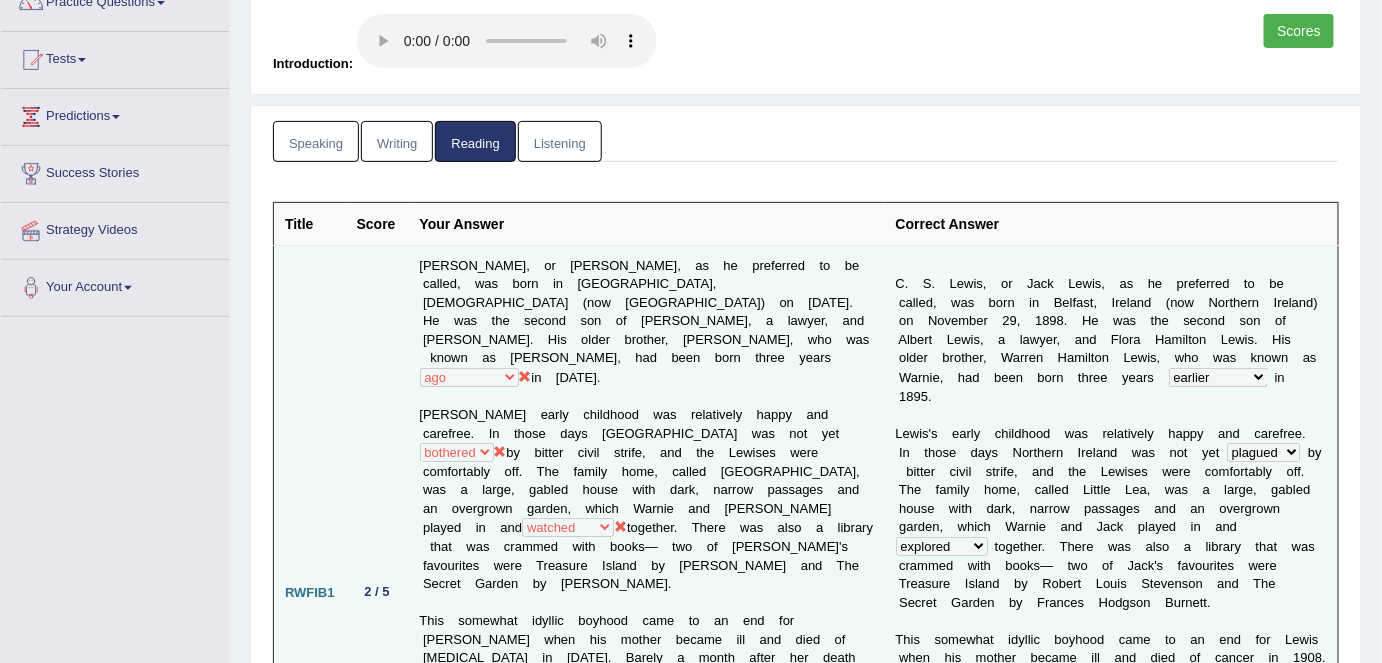 click on "C.    S.    Lewis,    or    Jack    Lewis,    as    he    preferred    to    be    called,    was    born    in    Belfast,    Ireland    (now    Northern    Ireland)    on    November    29,    1898.    He    was    the    second    son    of    Albert    Lewis,    a    lawyer,    and    Flora    Hamilton    Lewis.    His    older    brother,    Warren    Hamilton    Lewis,    who    was    known    as    Warnie,    had    been    born    three    years     earlier subsequently previously ago   in    1895. Lewis's    early    childhood    was    relatively    happy    and    carefree.    In    those    days    Northern    Ireland    was    not    yet   doubted pestered bothered plagued watched explored inspired investigated unsympathetic careless desensitized deliberative suffering understanding essence experience" at bounding box center (647, 593) 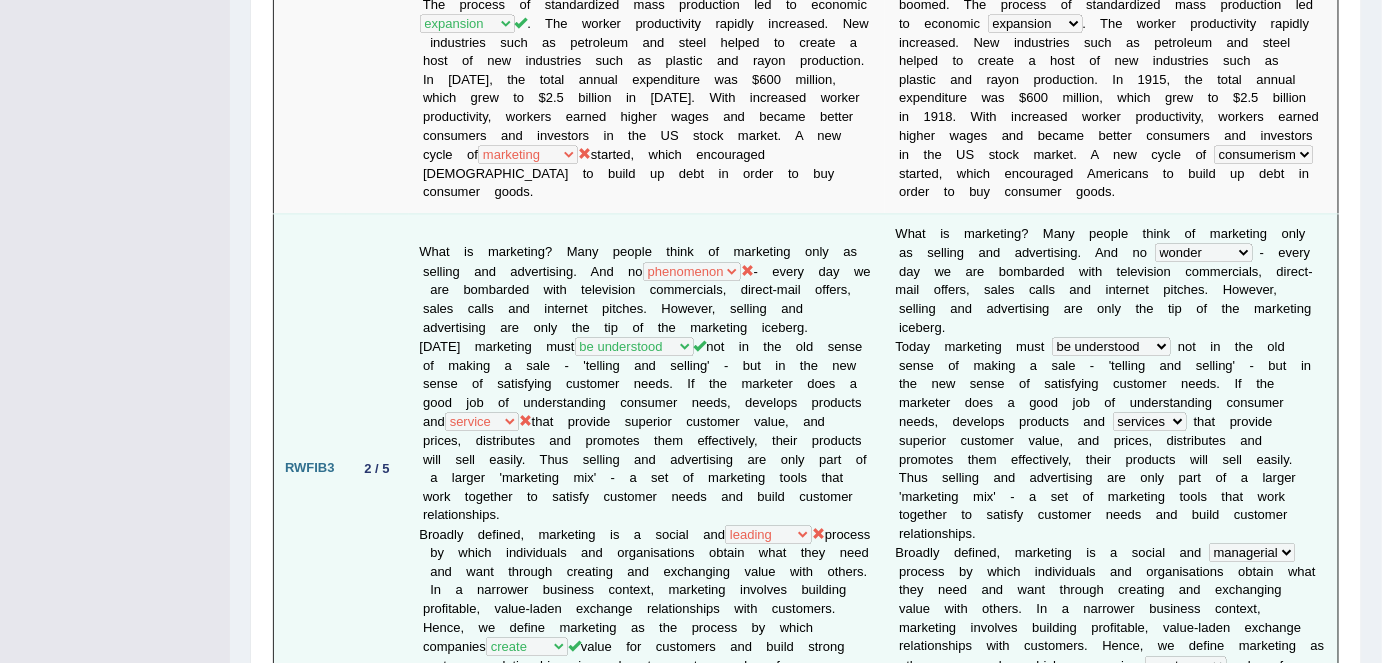 scroll, scrollTop: 1272, scrollLeft: 0, axis: vertical 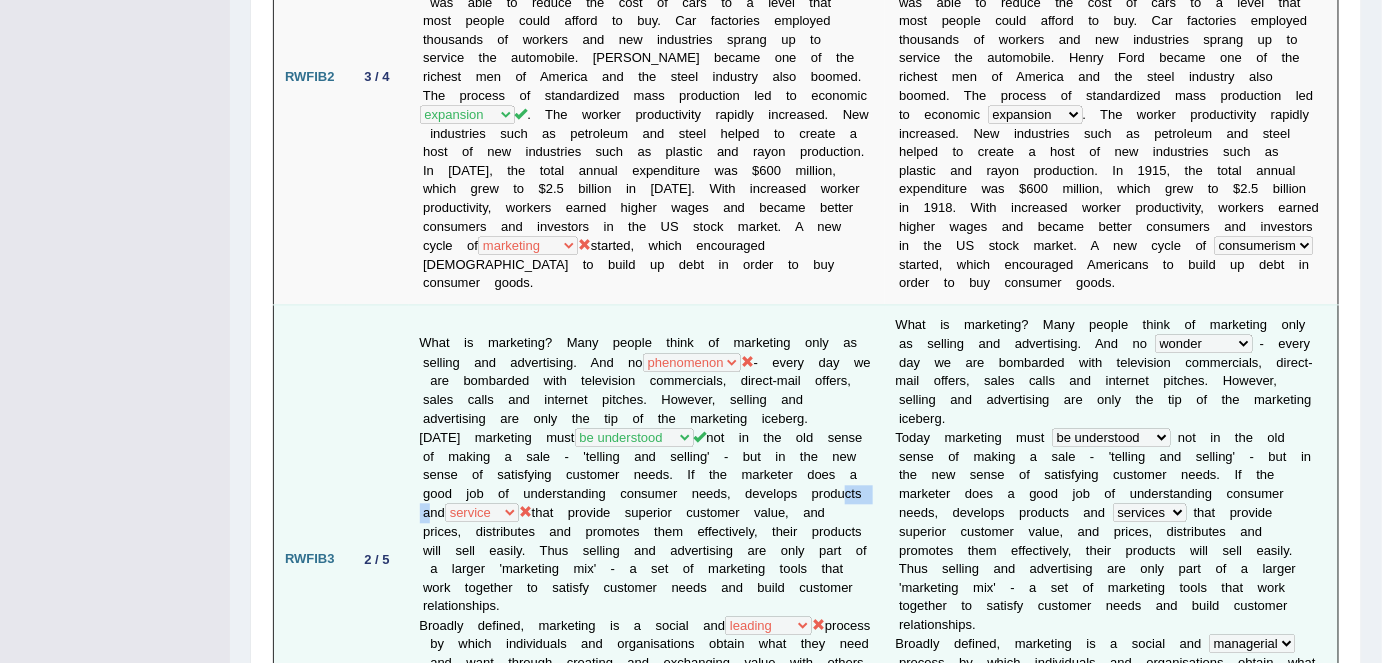 click on "What    is    marketing?    Many    people    think    of    marketing    only    as    selling    and    advertising.    And    no   thought wonder phenomenon expectation   -    every    day    we    are    bombarded    with    television    commercials,    direct-mail    offers,    sales    calls    and    internet    pitches.    However,    selling    and    advertising    are    only    the    tip    of    the    marketing    iceberg. Today    marketing    must   understand be understood have understood not understand   not    in    the    old    sense    of    making    a    sale    -    'telling    and    selling'    -    but    in    the    new    sense    of    satisfying    customer    needs.    If    the    marketer    does    a    good    job    of    understanding    consumer    needs,    develops    products    and   services servings" at bounding box center (647, 559) 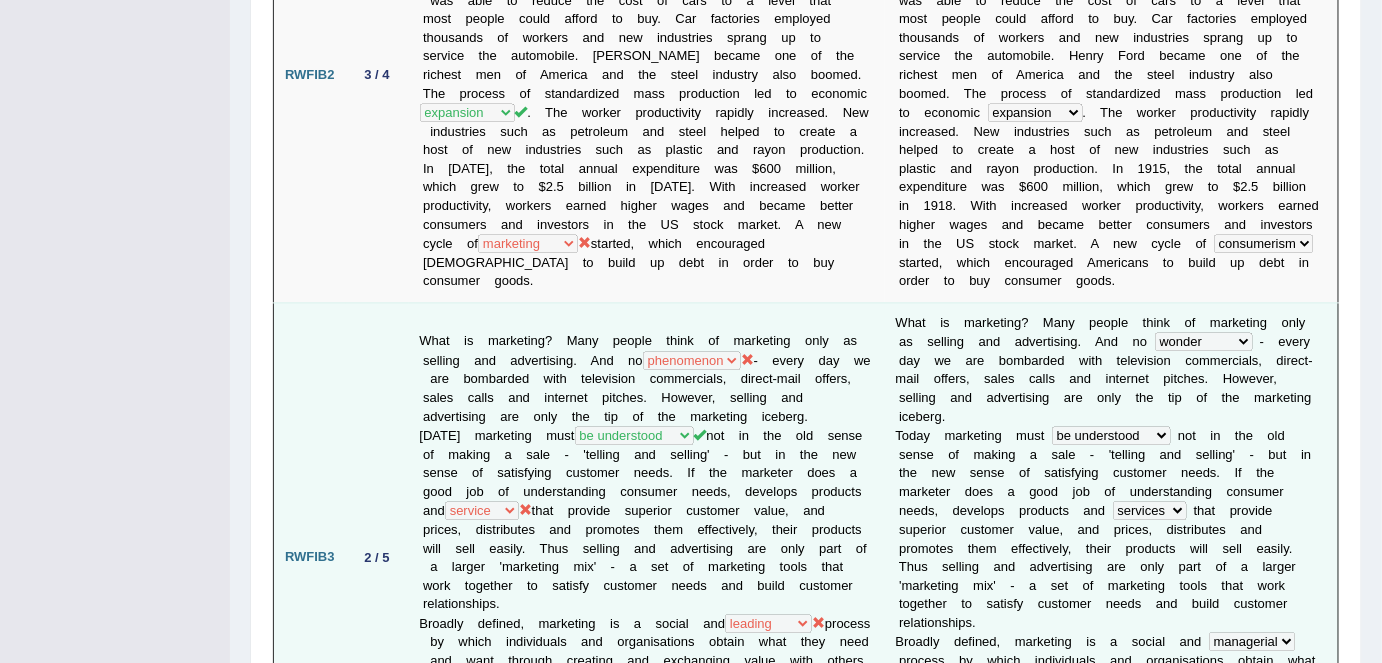 scroll, scrollTop: 1363, scrollLeft: 0, axis: vertical 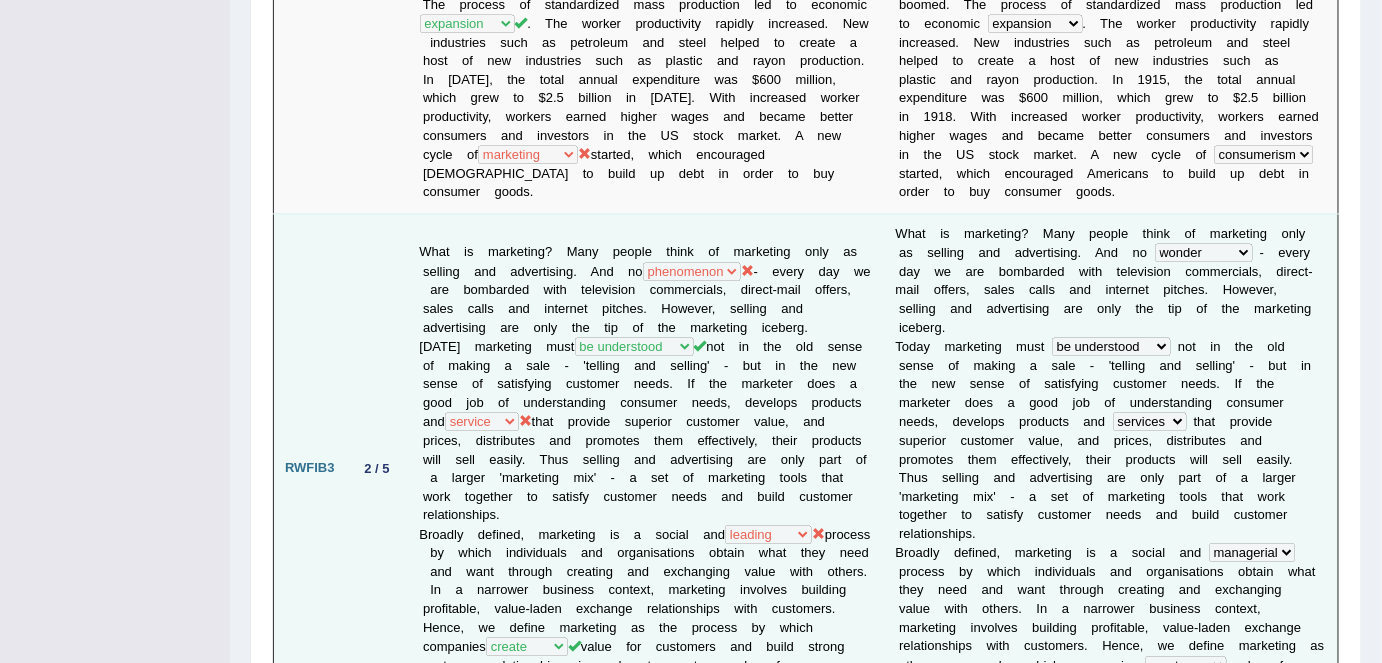 click on "What    is    marketing?    Many    people    think    of    marketing    only    as    selling    and    advertising.    And    no   thought wonder phenomenon expectation   -    every    day    we    are    bombarded    with    television    commercials,    direct-mail    offers,    sales    calls    and    internet    pitches.    However,    selling    and    advertising    are    only    the    tip    of    the    marketing    iceberg. Today    marketing    must   understand be understood have understood not understand   not    in    the    old    sense    of    making    a    sale    -    'telling    and    selling'    -    but    in    the    new    sense    of    satisfying    customer    needs.    If    the    marketer    does    a    good    job    of    understanding    consumer    needs,    develops    products    and   services servings" at bounding box center (647, 468) 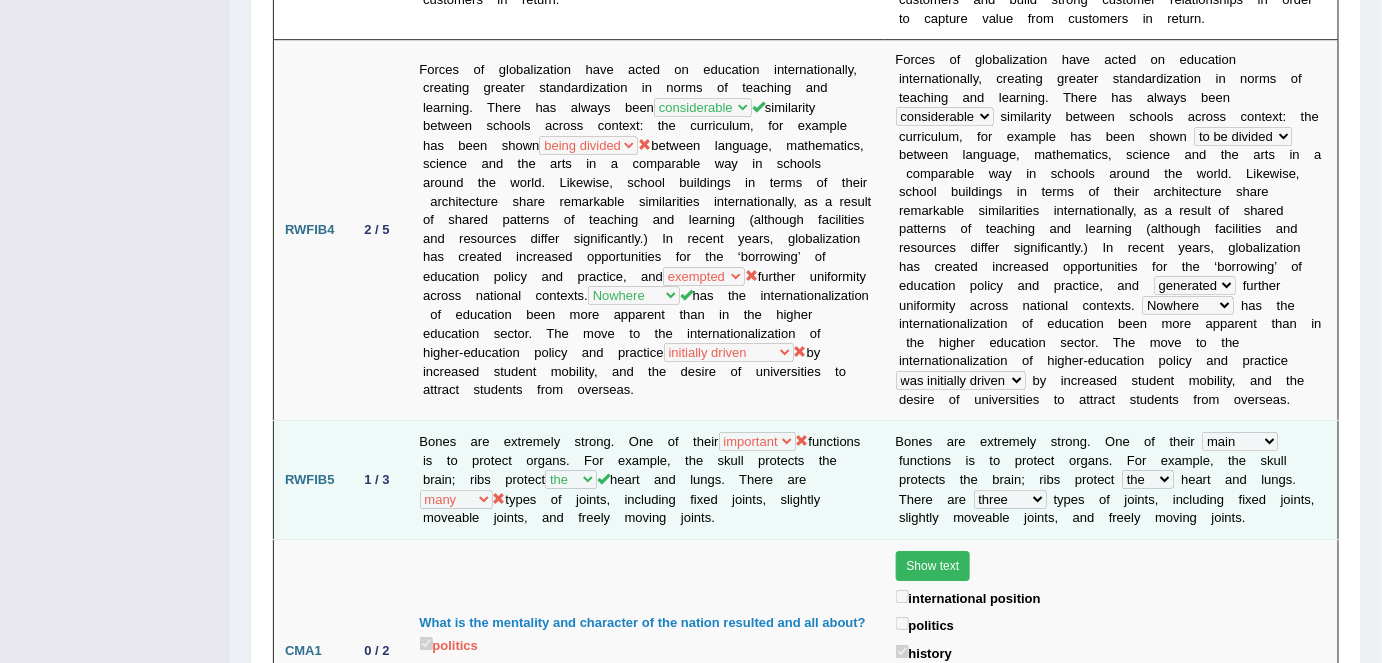 scroll, scrollTop: 2090, scrollLeft: 0, axis: vertical 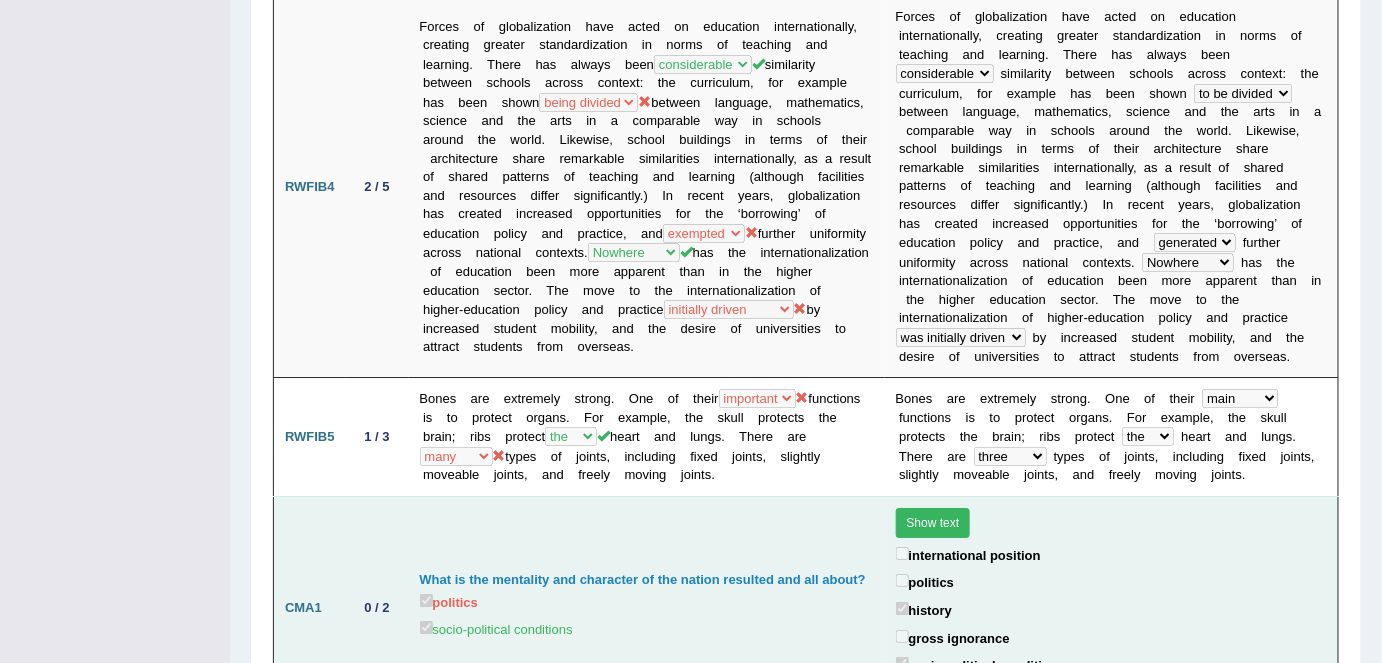 click on "What is the mentality and character of the nation resulted and all about?" at bounding box center (647, 580) 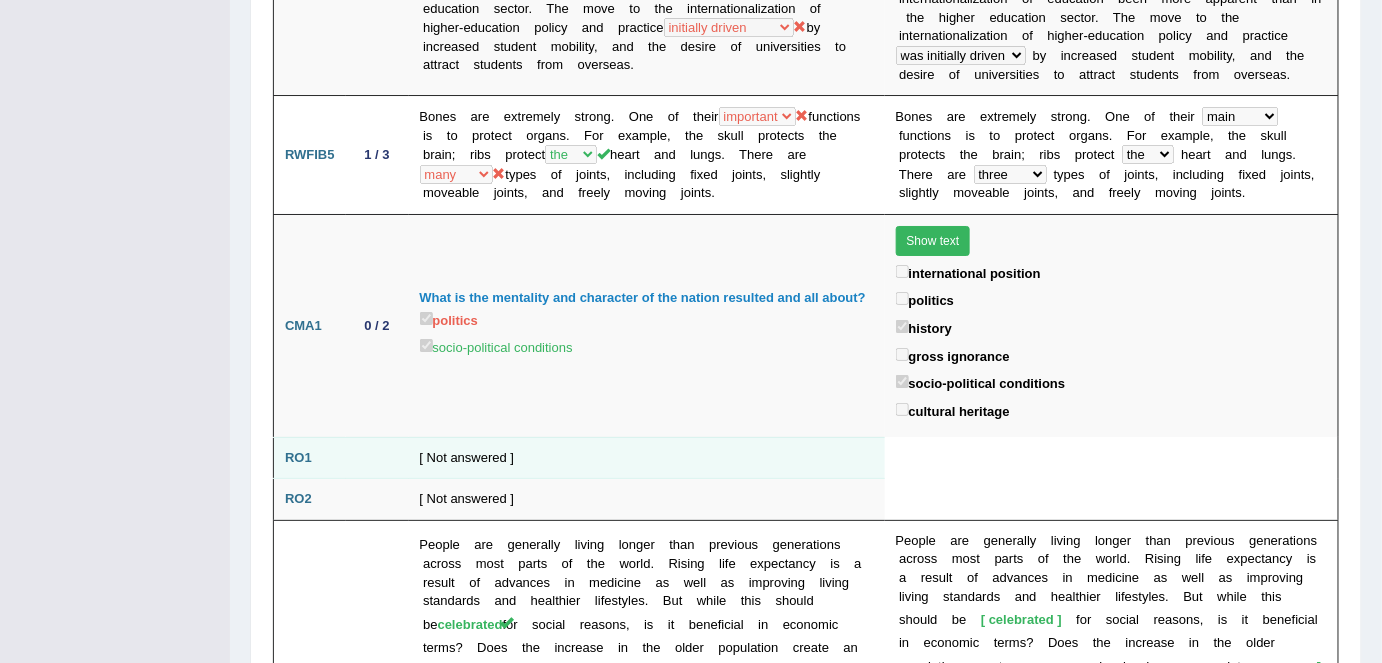 scroll, scrollTop: 2545, scrollLeft: 0, axis: vertical 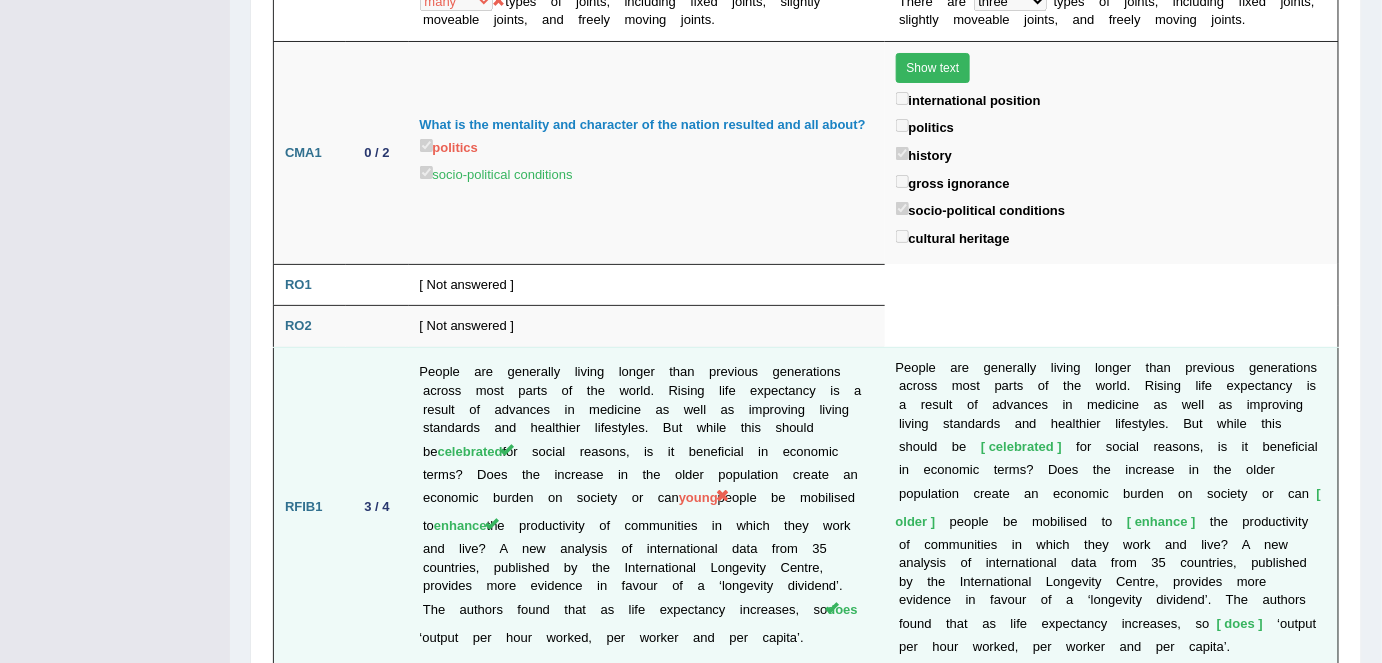 click on "People    are    generally    living    longer    than    previous    generations    across    most    parts    of    the    world.    Rising    life    expectancy    is    a    result    of    advances    in    medicine    as    well    as    improving    living    standards    and    healthier    lifestyles.    But    while    this    should    be     celebrated     for    social    reasons,    is    it    beneficial    in    economic    terms?    Does    the    increase    in    the    older    population    create    an    economic    burden    on    society    or    can   young     people    be    mobilised    to     enhance does     ‘output    per    hour    worked,    per    worker    and    per    capita’." at bounding box center (647, 507) 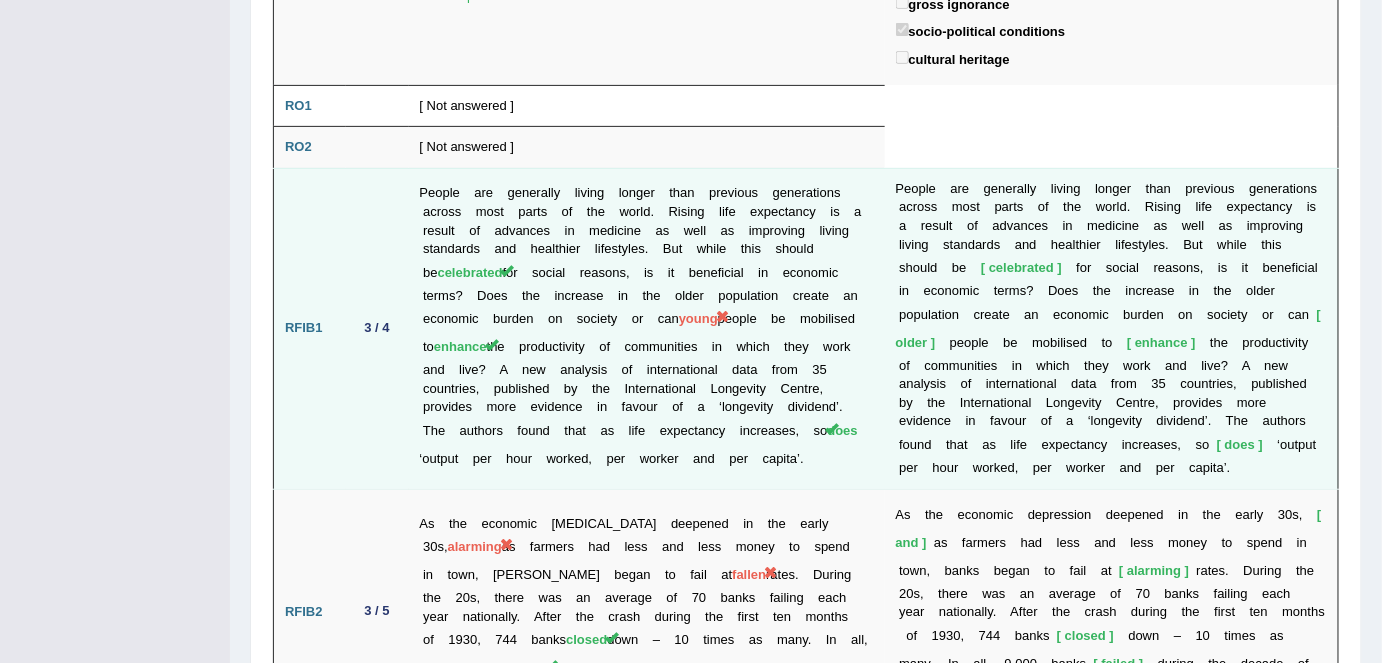 scroll, scrollTop: 2636, scrollLeft: 0, axis: vertical 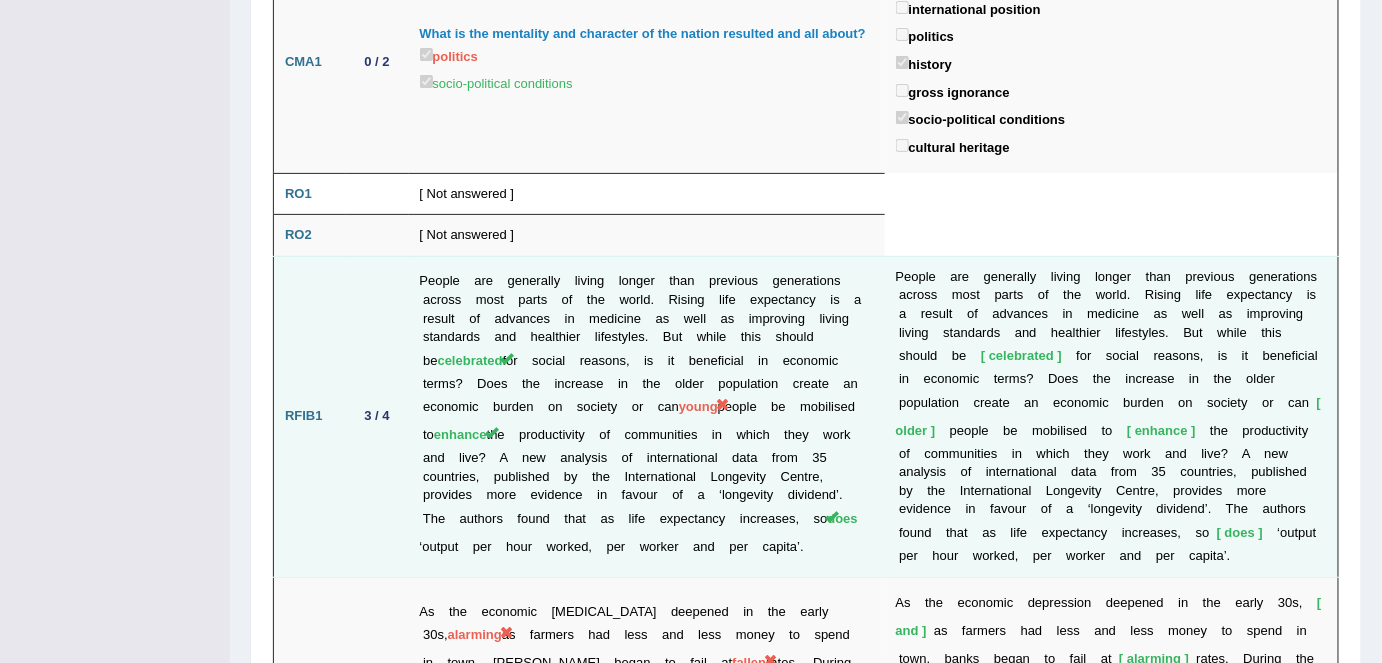 click on "3 / 4" at bounding box center [377, 416] 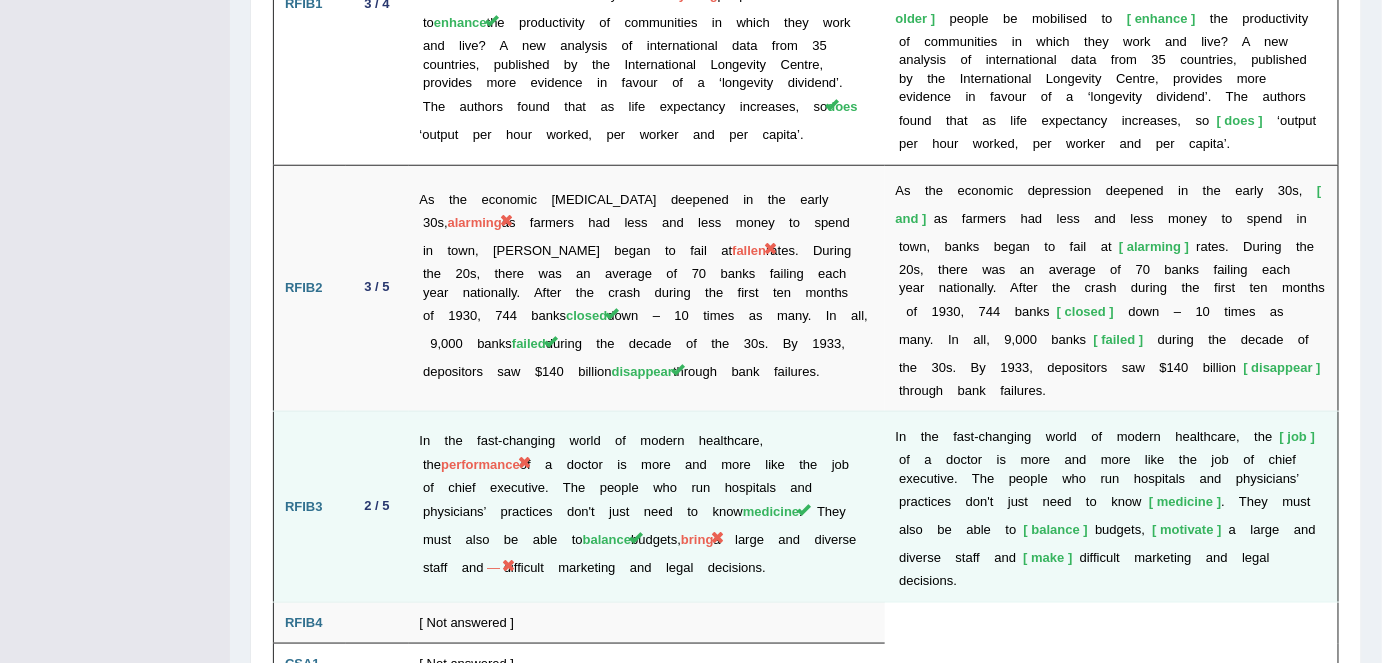scroll, scrollTop: 3051, scrollLeft: 0, axis: vertical 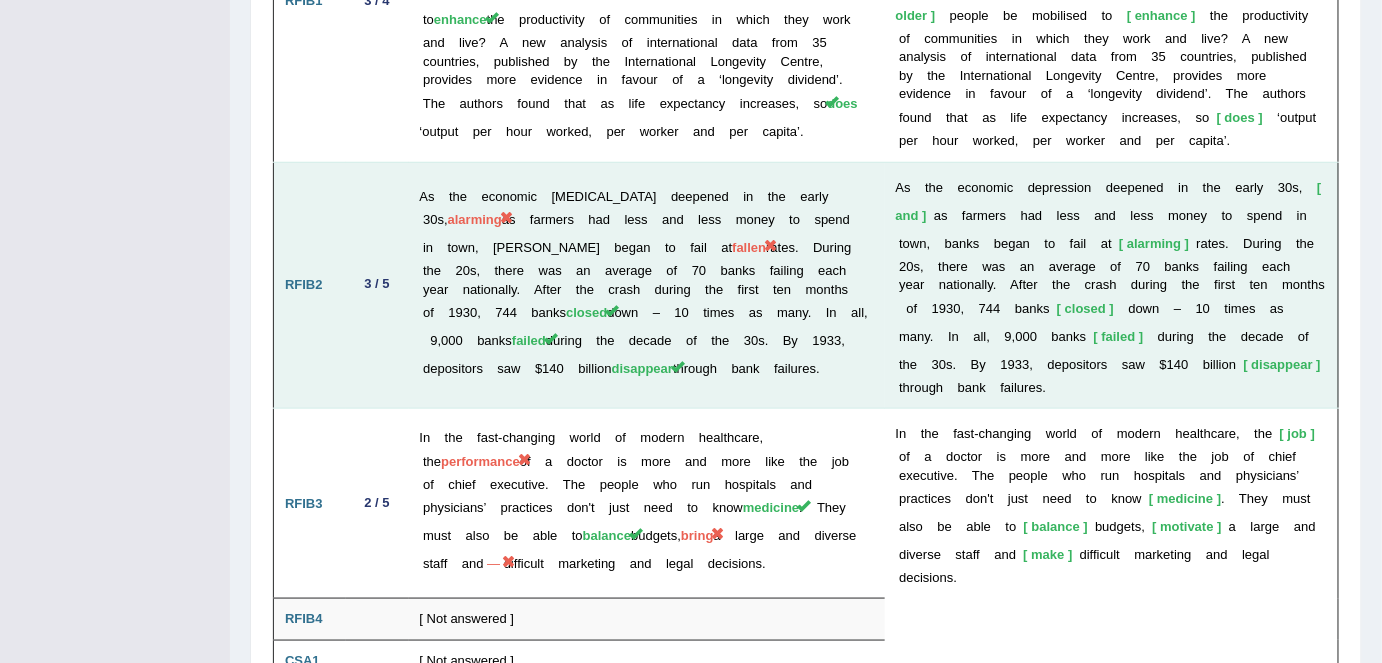 click on "As    the    economic    depression    deepened    in    the    early    30s,     alarming   as    farmers    had    less    and    less    money    to    spend    in    town,    banks    began    to    fail    at   fallen   rates.    During    the    20s,    there    was    an    average    of    70    banks    failing    each    year    nationally.    After    the    crash    during    the    first    ten    months    of    1930,    744    banks   closed     down    –    10    times    as    many.    In    all,    9,000    banks   failed     during    the    decade    of    the    30s.    By    1933,    depositors    saw    $140    billion   disappear   through    bank    failures." at bounding box center [647, 285] 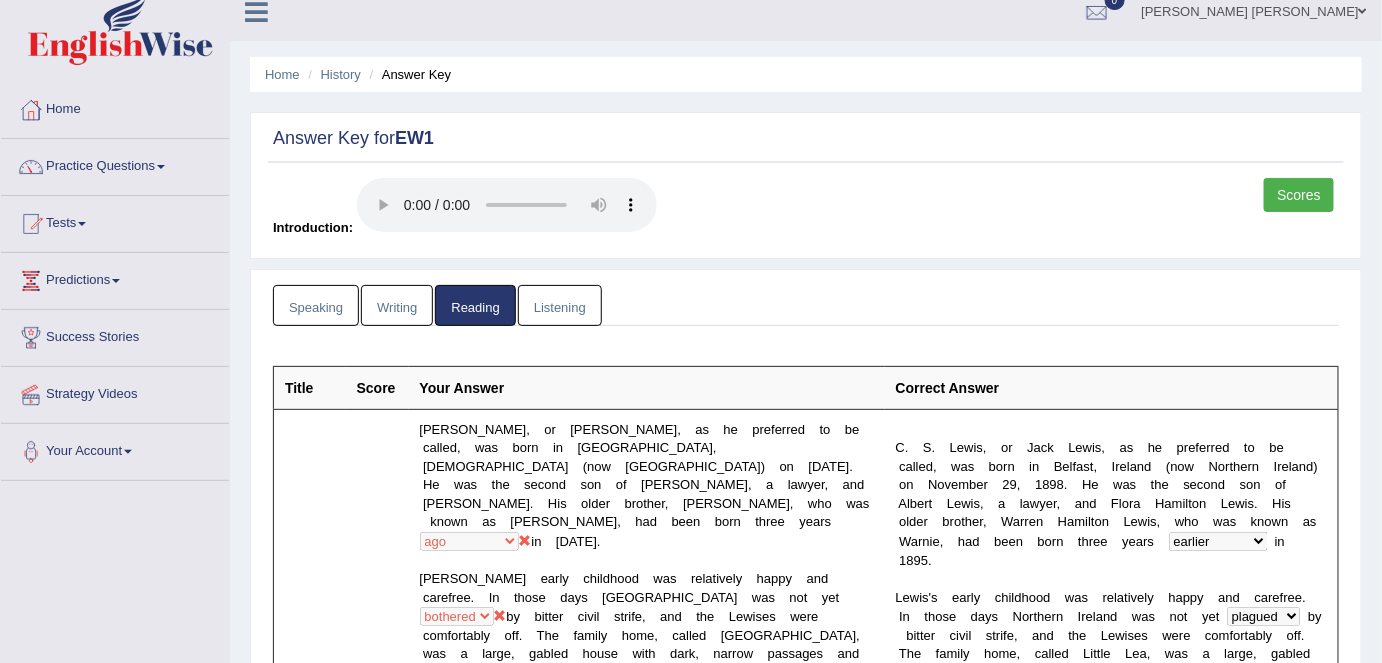 scroll, scrollTop: 0, scrollLeft: 0, axis: both 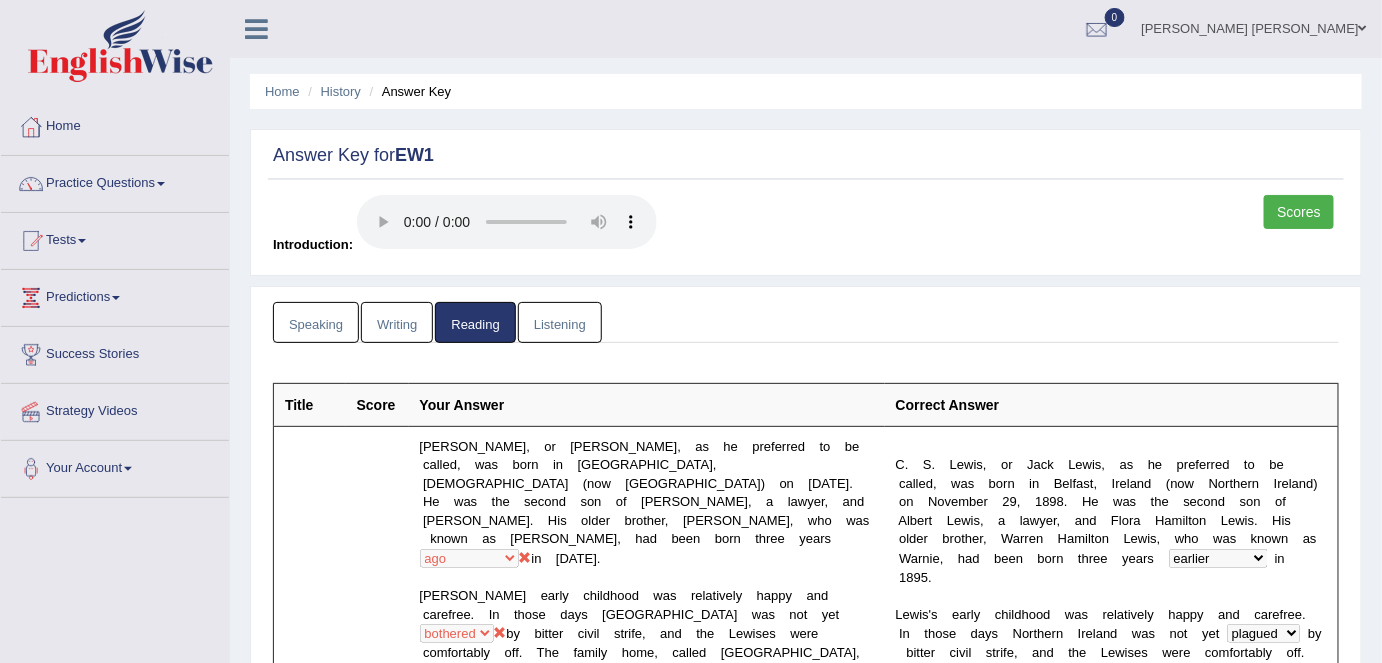 click on "Tests" at bounding box center (115, 238) 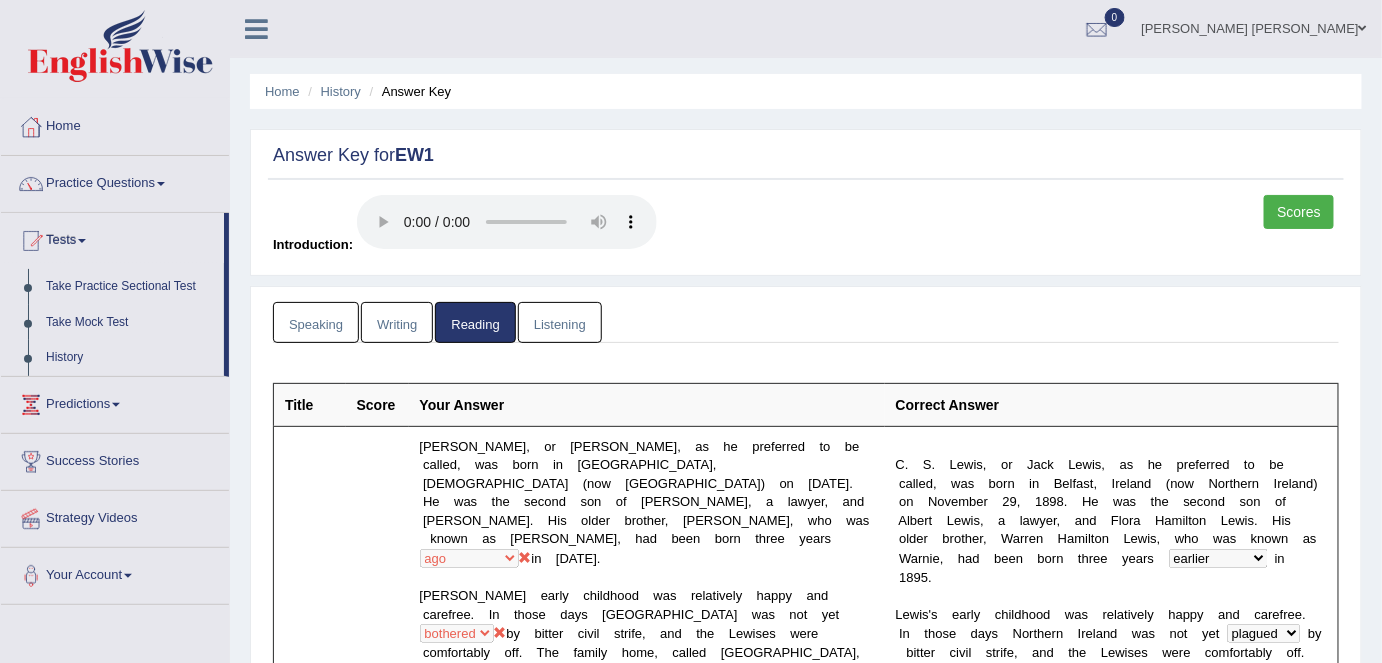 click on "Listening" at bounding box center [560, 322] 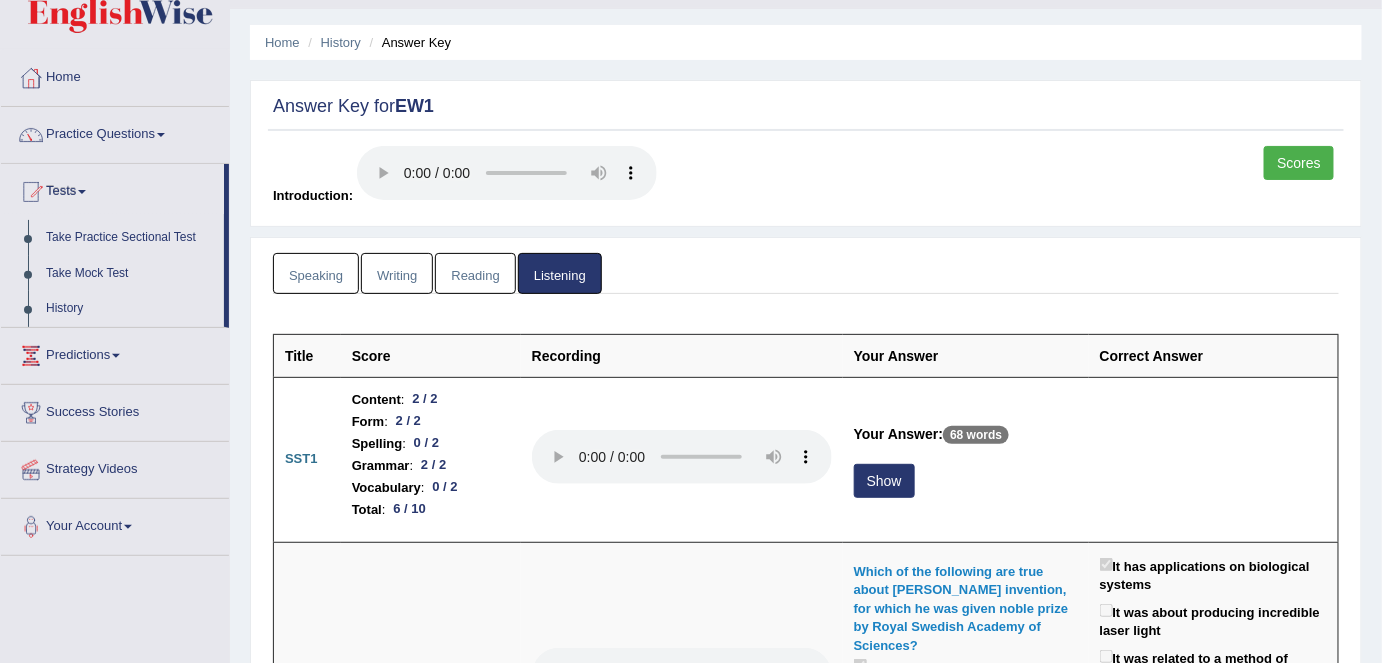 scroll, scrollTop: 90, scrollLeft: 0, axis: vertical 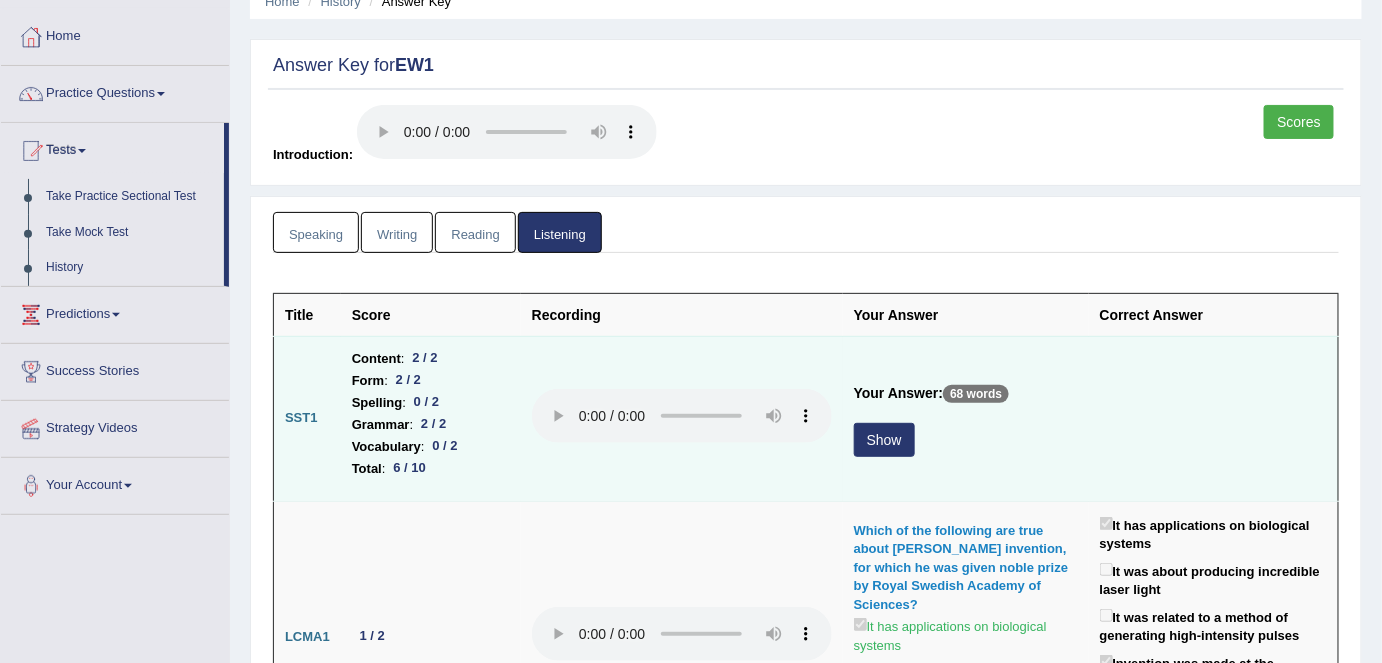 click on "Show" at bounding box center [884, 440] 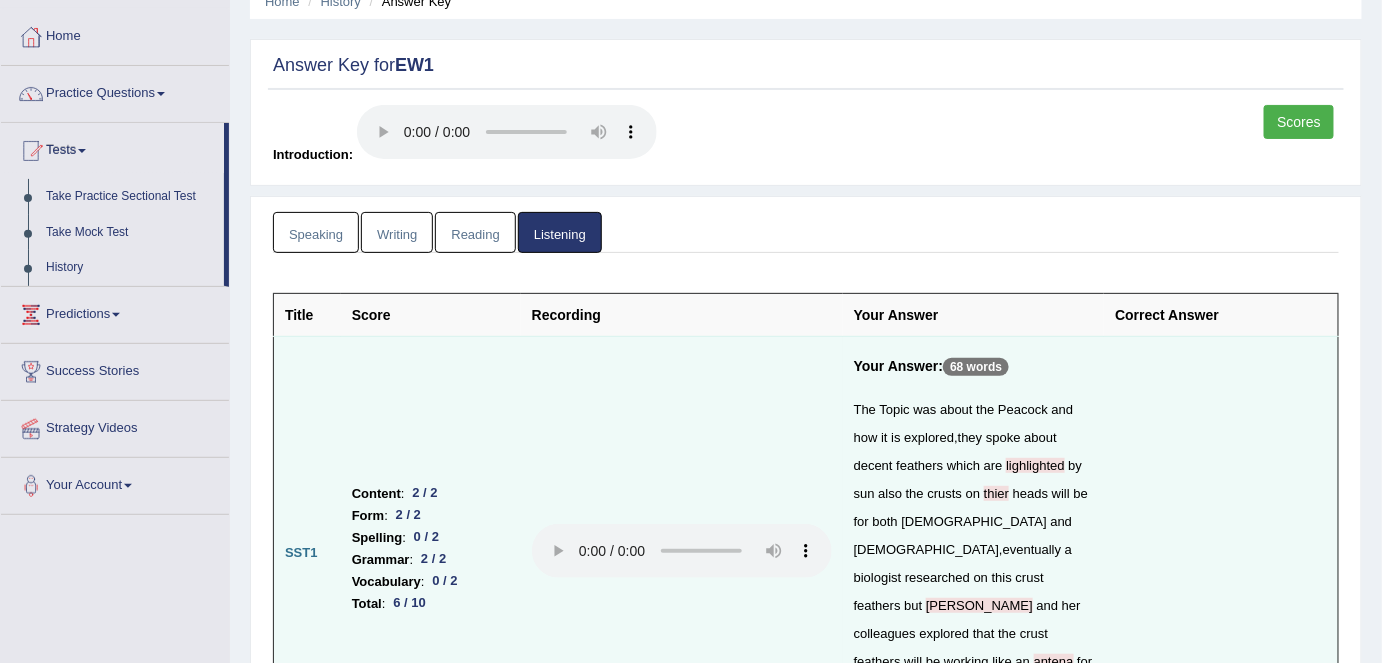 scroll, scrollTop: 272, scrollLeft: 0, axis: vertical 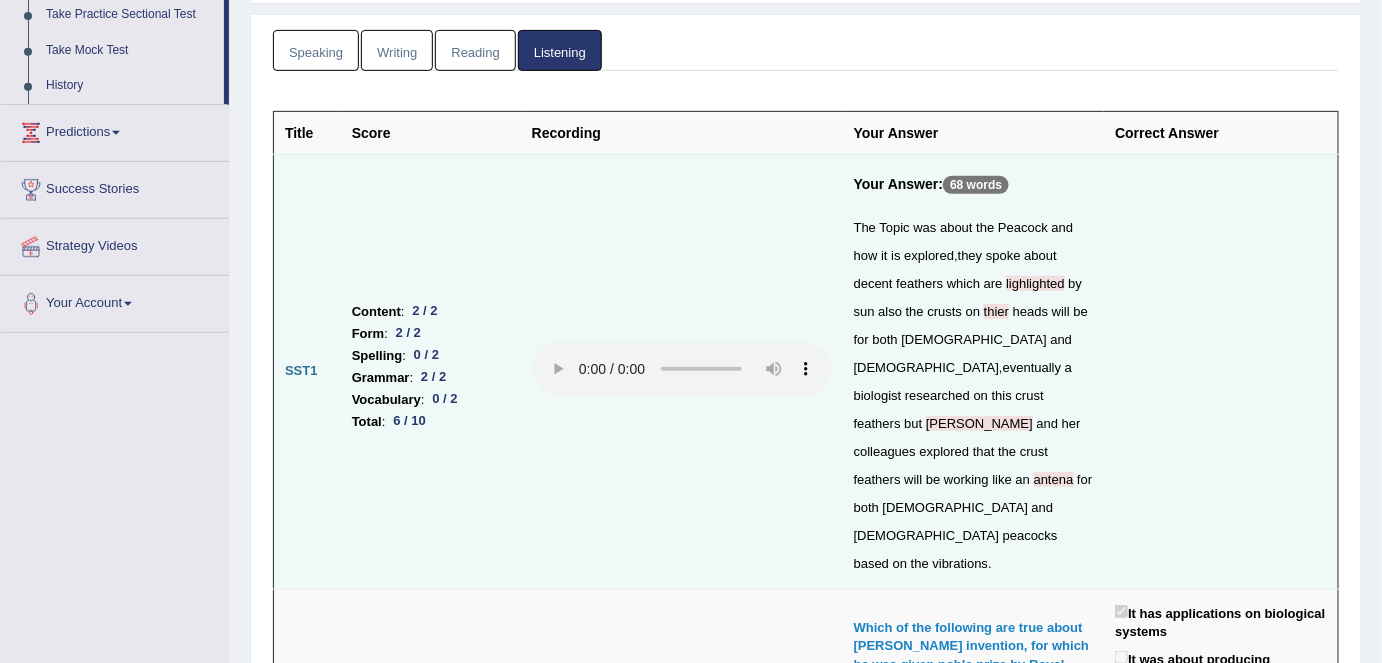 click at bounding box center [682, 371] 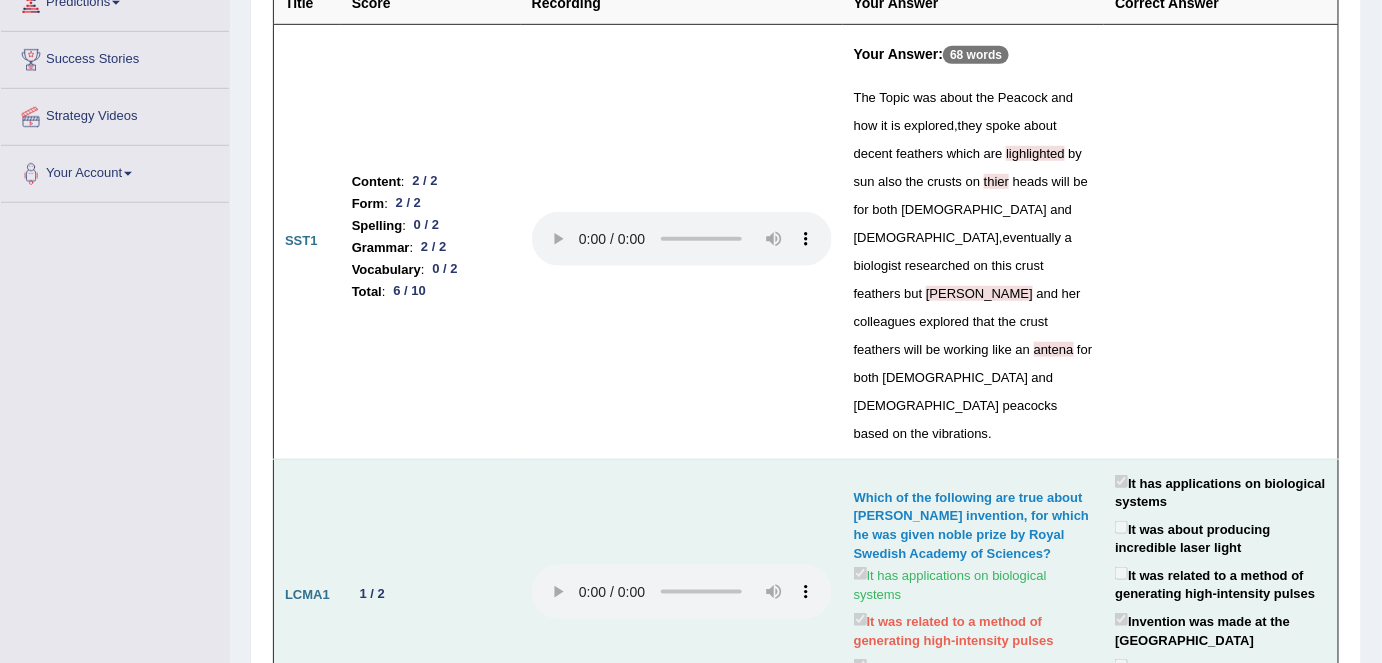 scroll, scrollTop: 454, scrollLeft: 0, axis: vertical 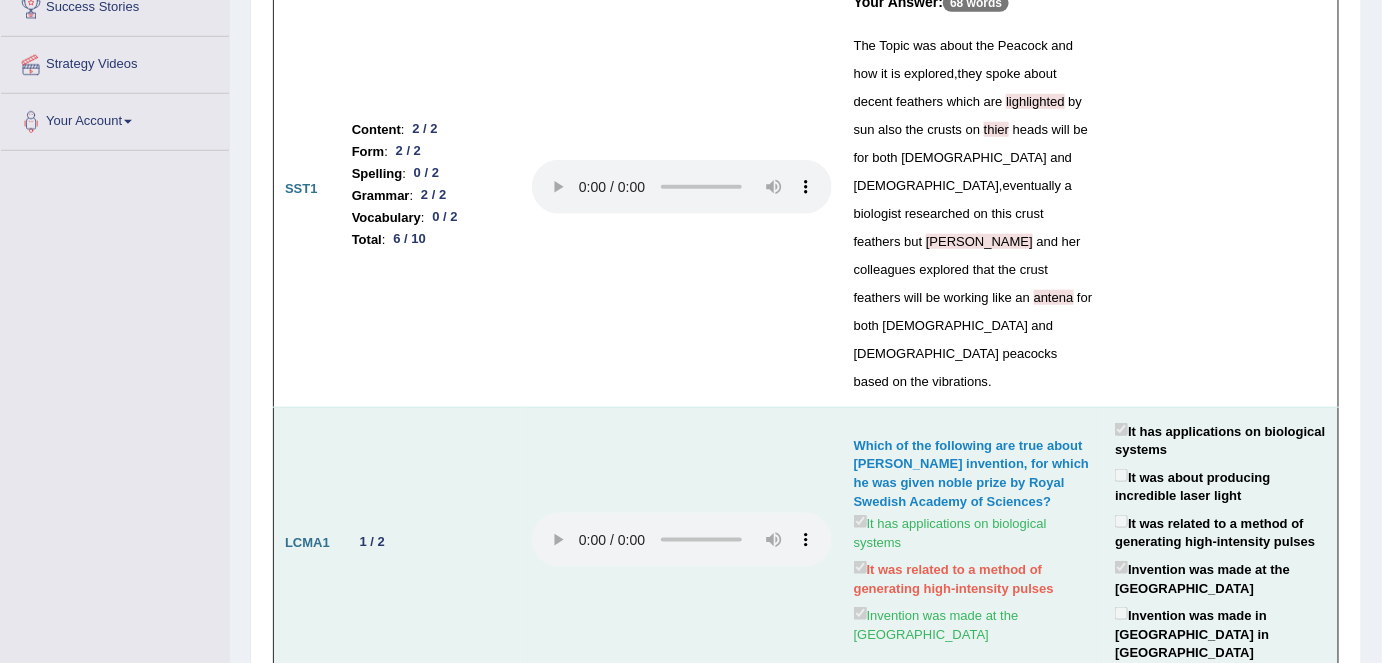 click on "Which of the following are true about Arthur Ashkin's invention, for which he was given noble prize by Royal Swedish Academy of Sciences?" at bounding box center (974, 474) 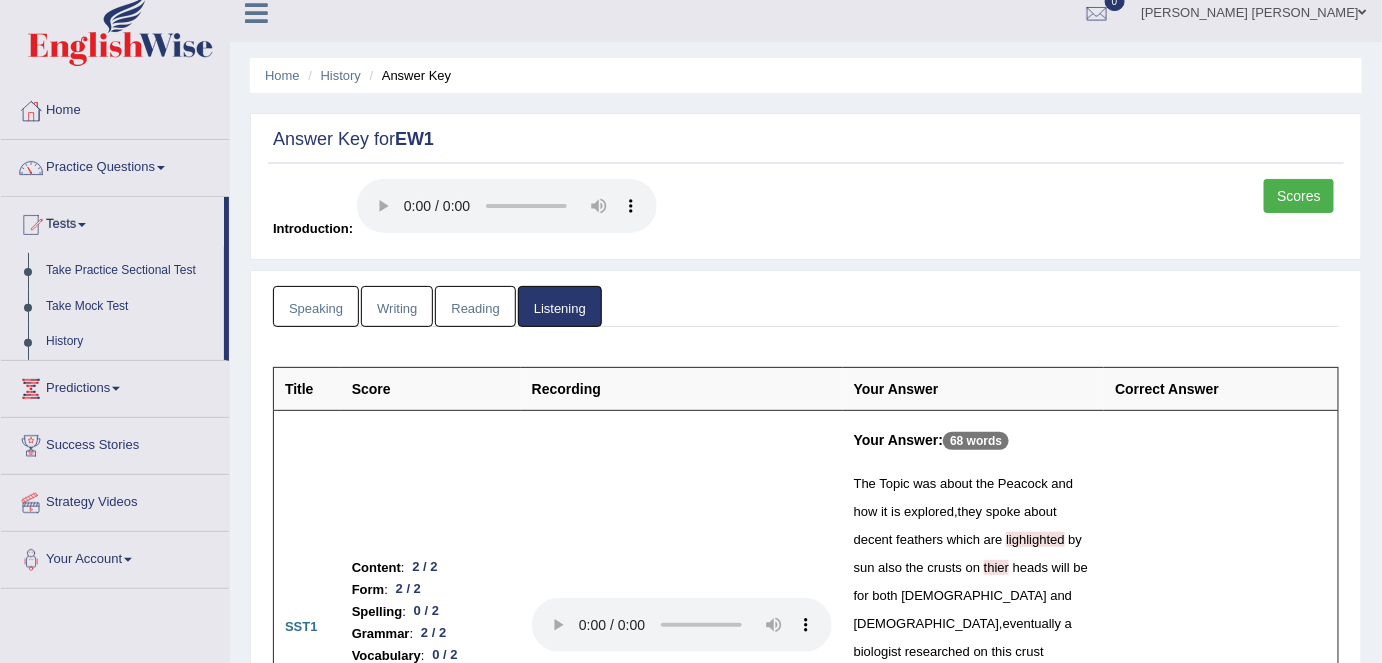 scroll, scrollTop: 0, scrollLeft: 0, axis: both 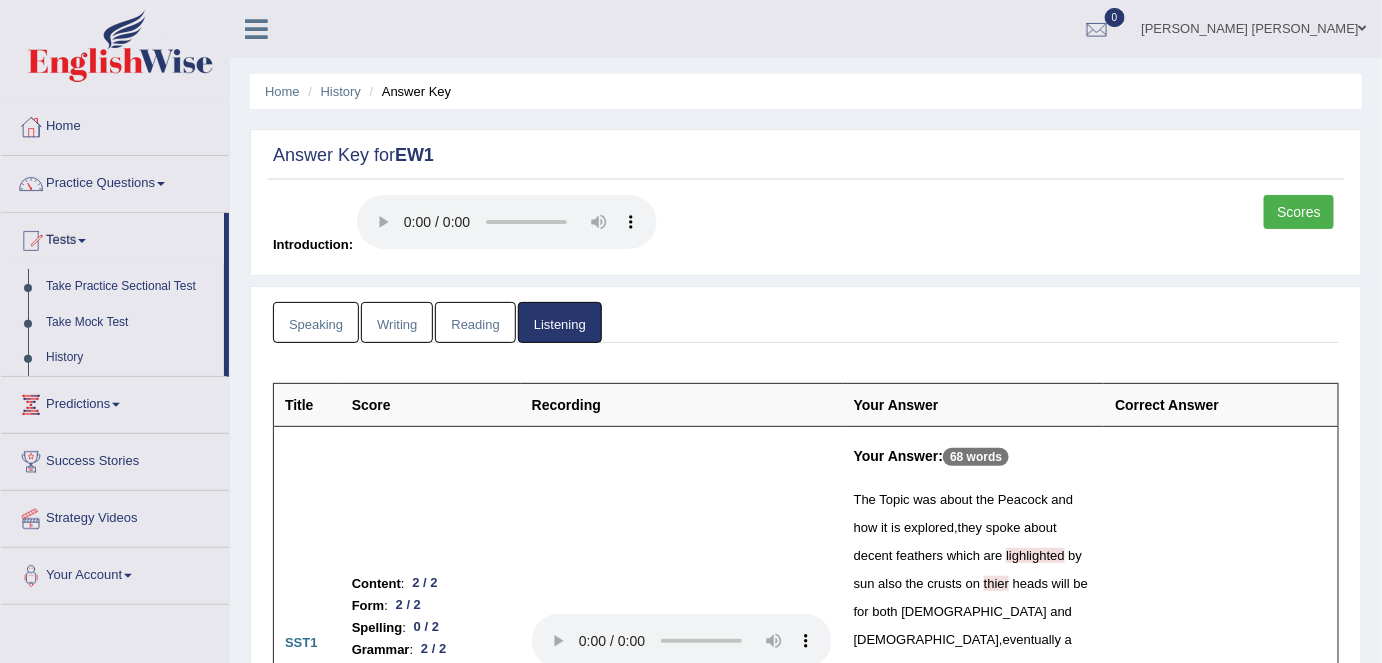 click on "Take Practice Sectional Test" at bounding box center [130, 287] 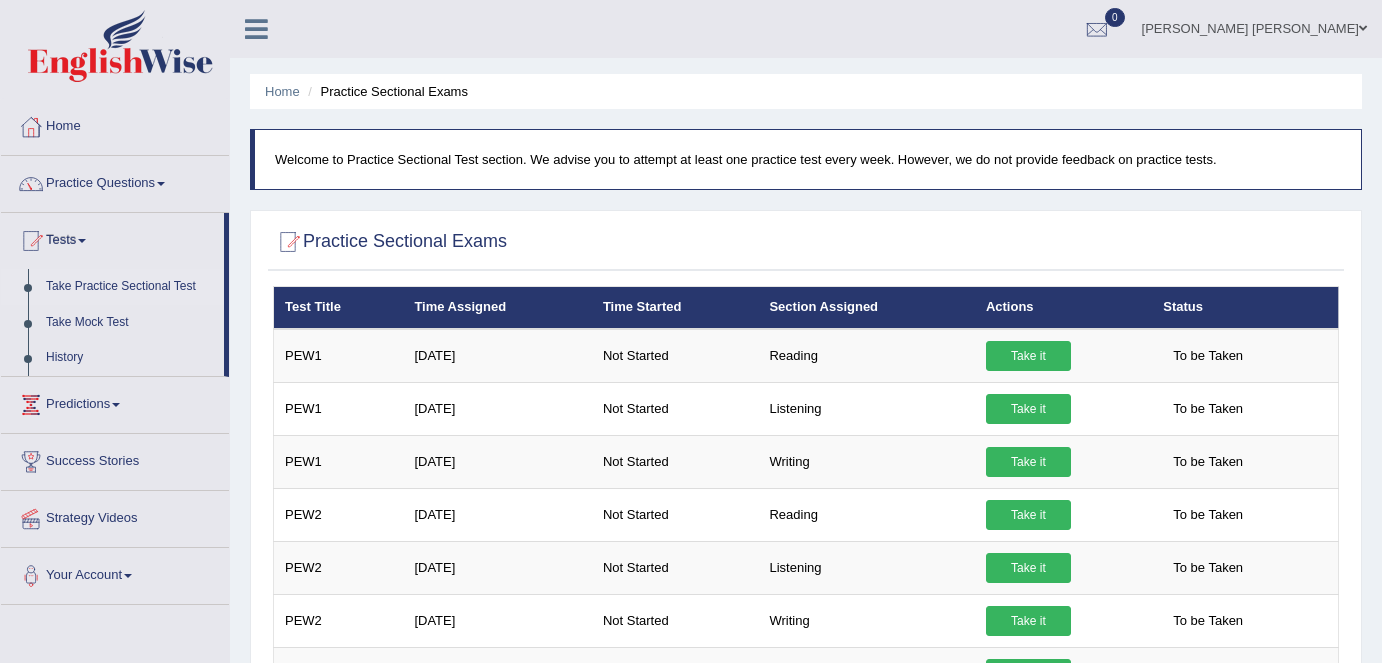 scroll, scrollTop: 0, scrollLeft: 0, axis: both 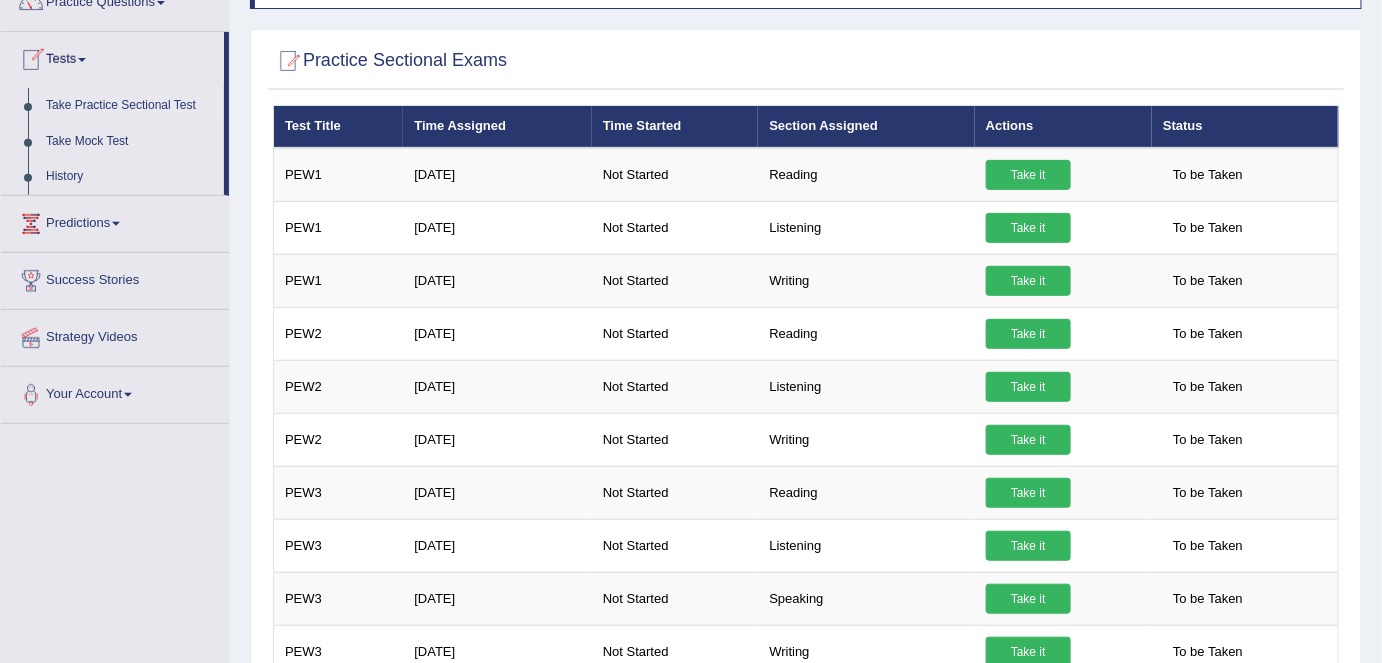 click on "Take Practice Sectional Test" at bounding box center [130, 106] 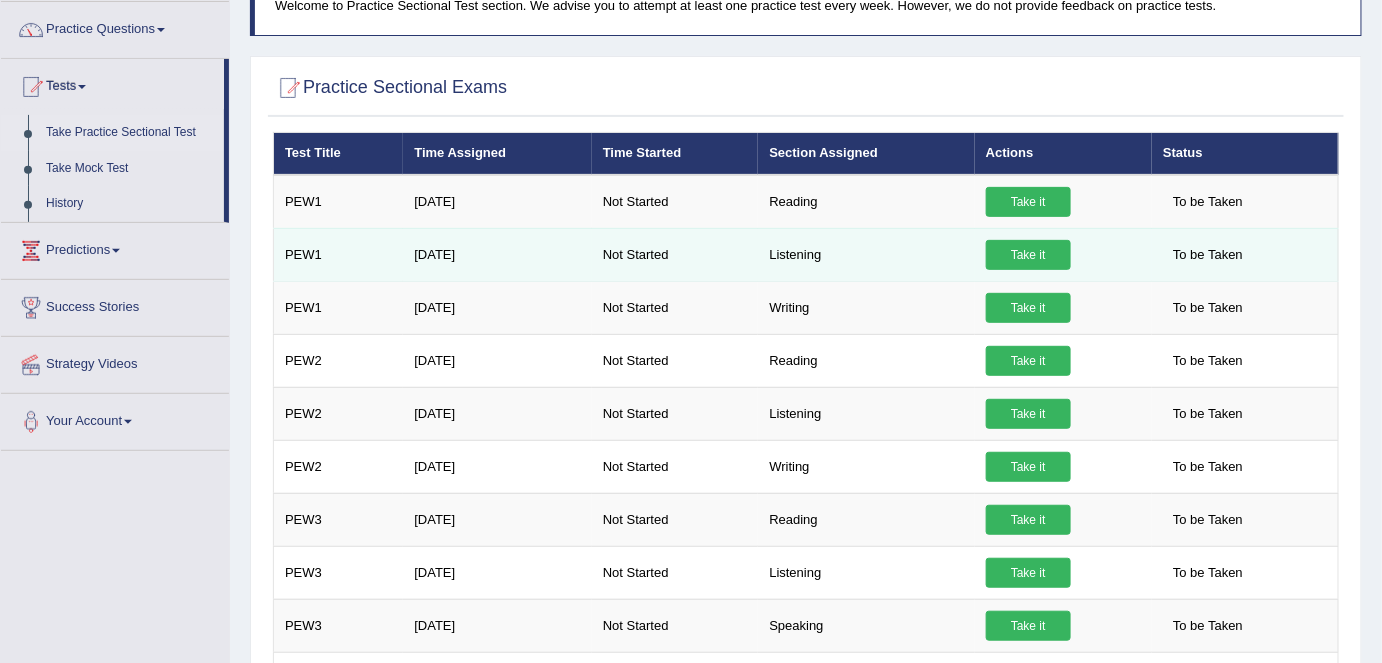 scroll, scrollTop: 181, scrollLeft: 0, axis: vertical 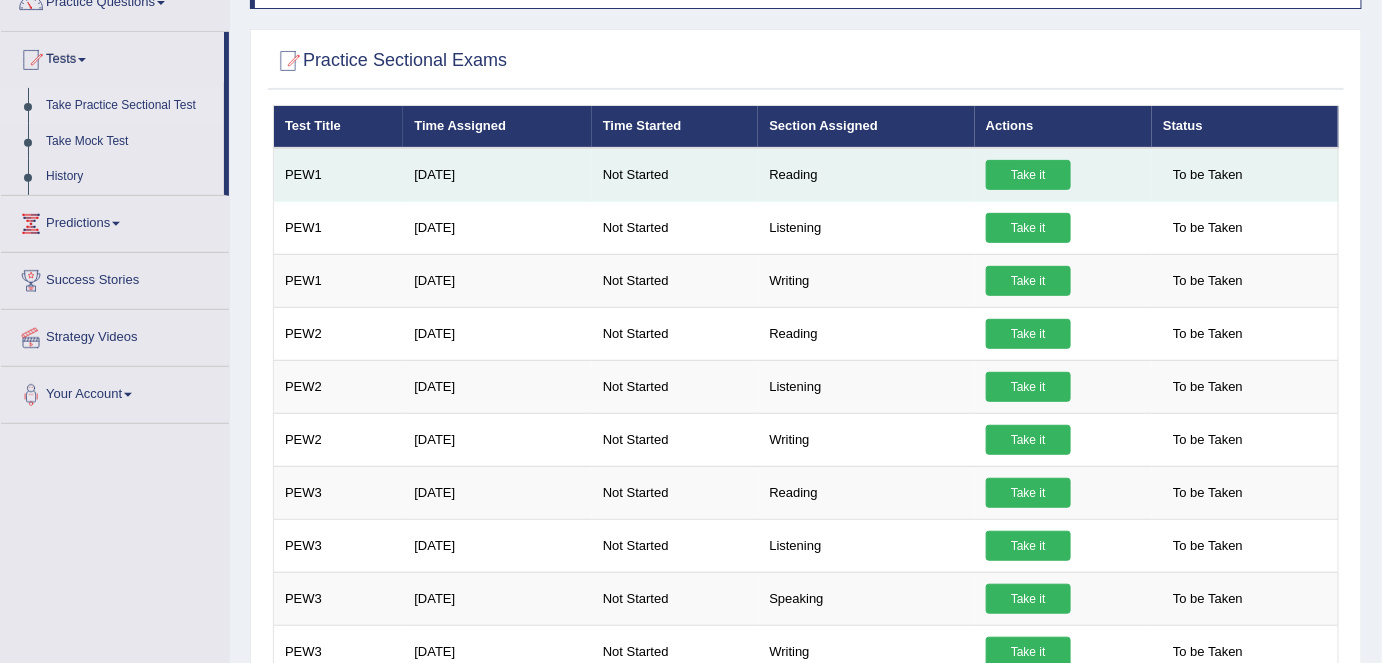 click on "Take it" at bounding box center [1028, 175] 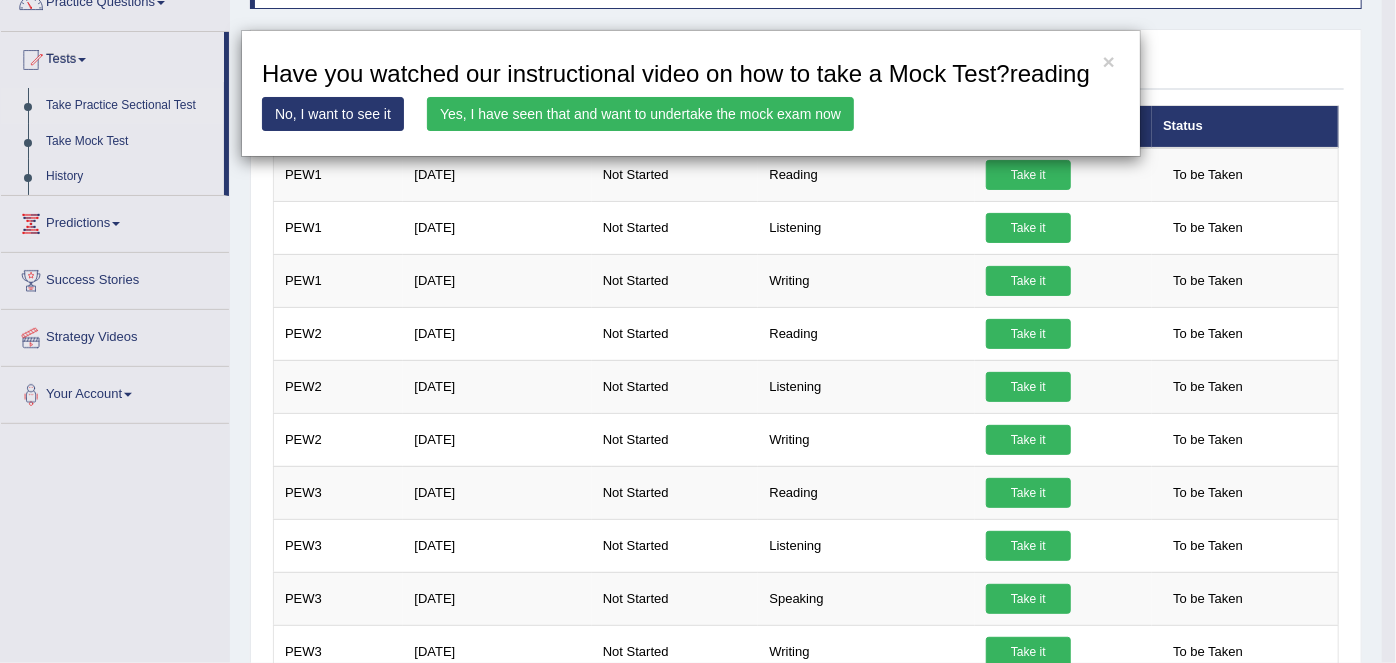 click on "Yes, I have seen that and want to undertake the mock exam now" at bounding box center (640, 114) 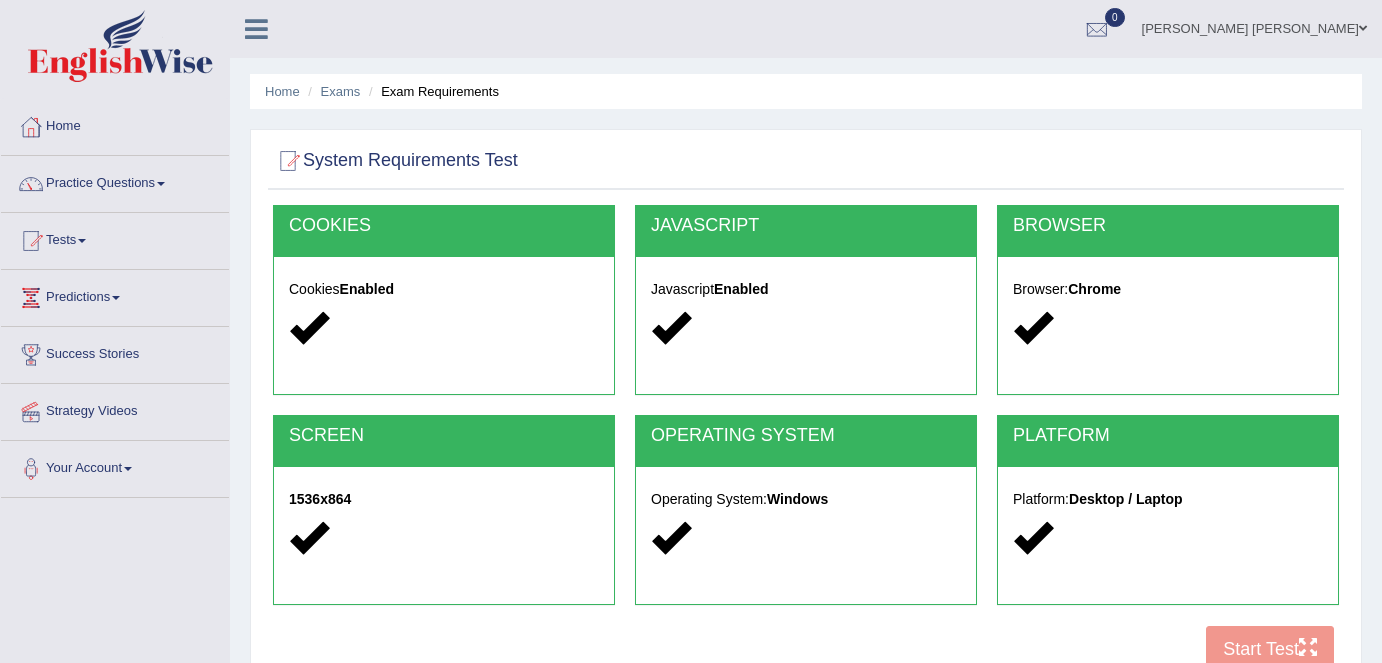 scroll, scrollTop: 0, scrollLeft: 0, axis: both 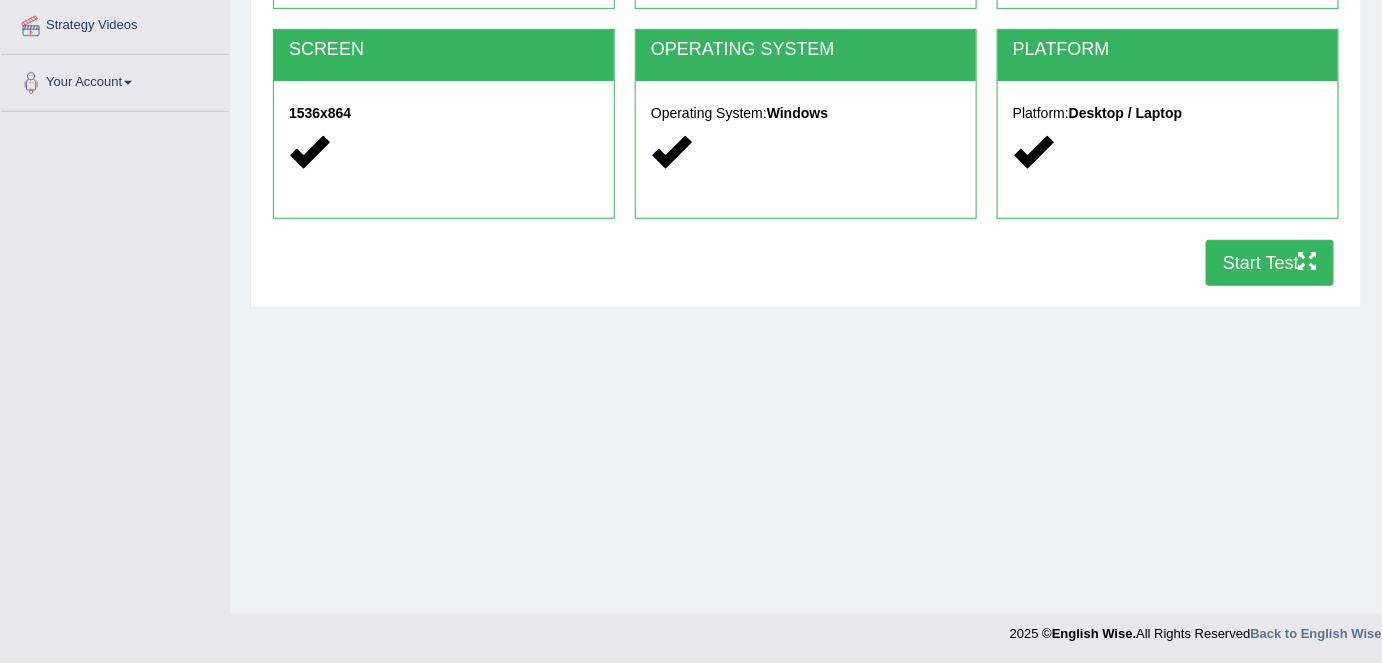 click on "Start Test" at bounding box center [1270, 263] 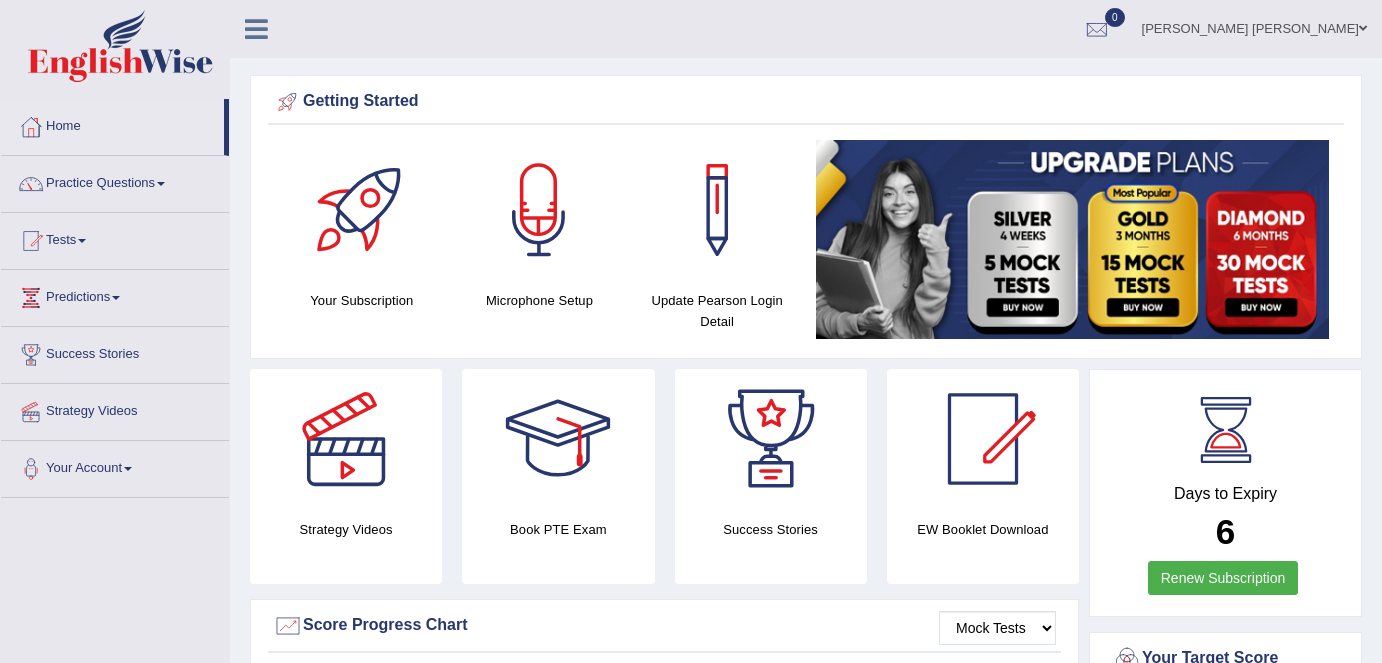 scroll, scrollTop: 0, scrollLeft: 0, axis: both 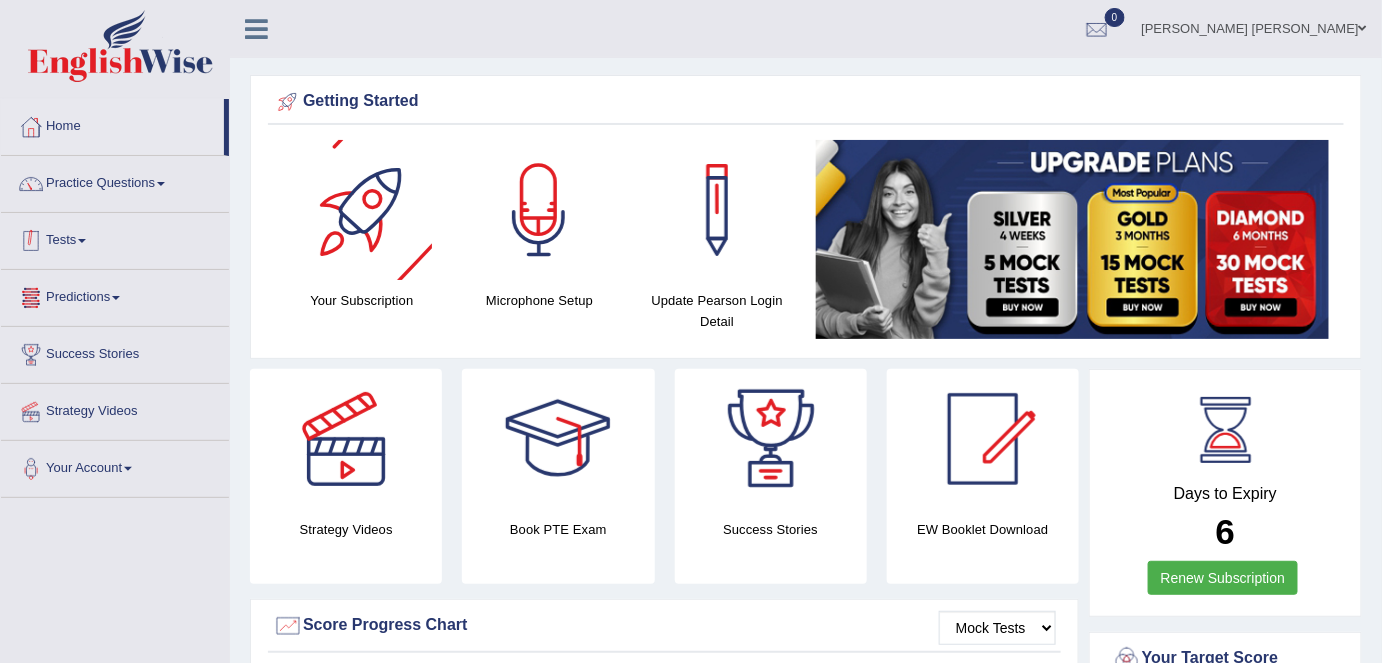 click on "Tests" at bounding box center (115, 238) 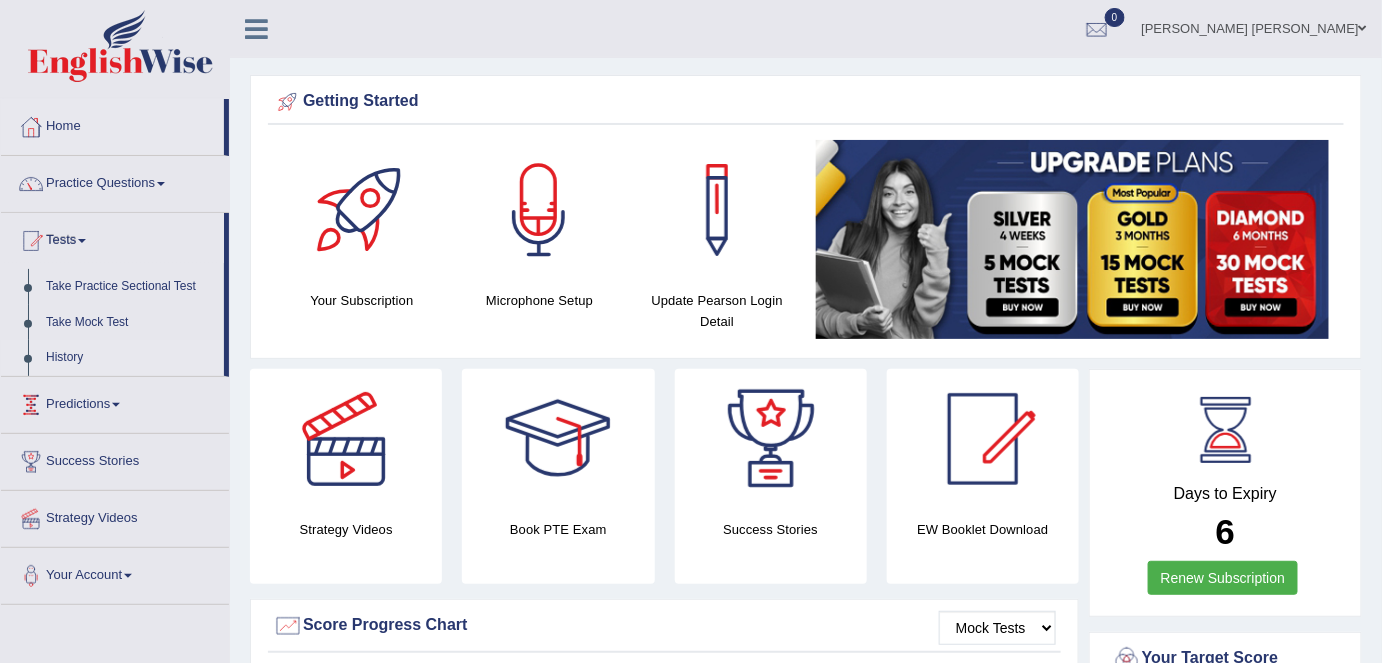 click on "History" at bounding box center (130, 358) 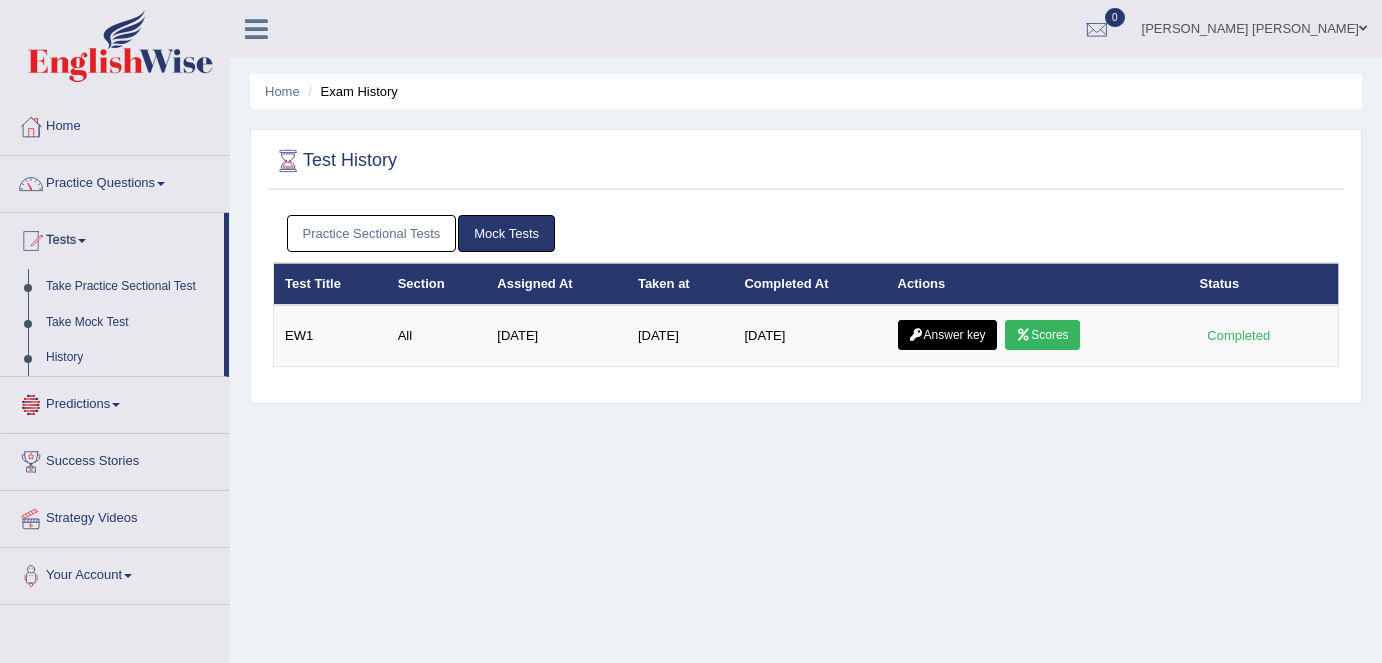 scroll, scrollTop: 0, scrollLeft: 0, axis: both 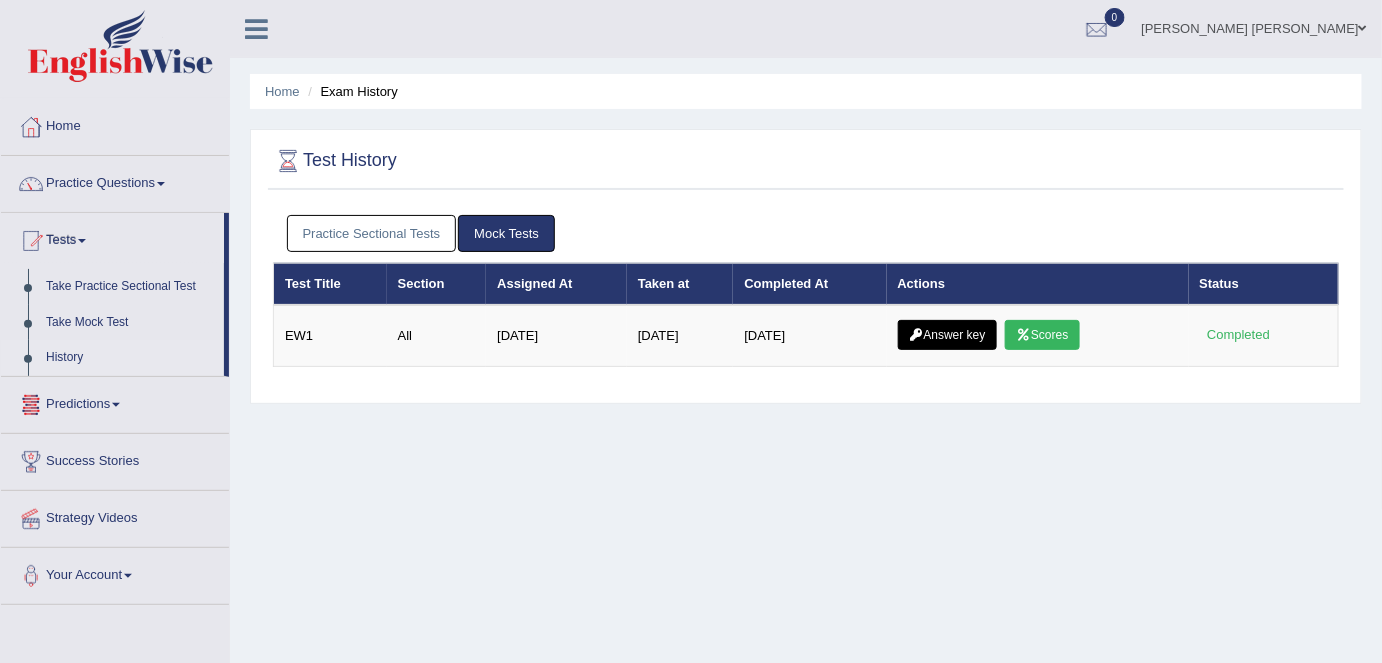 click on "Mock Tests" at bounding box center (506, 233) 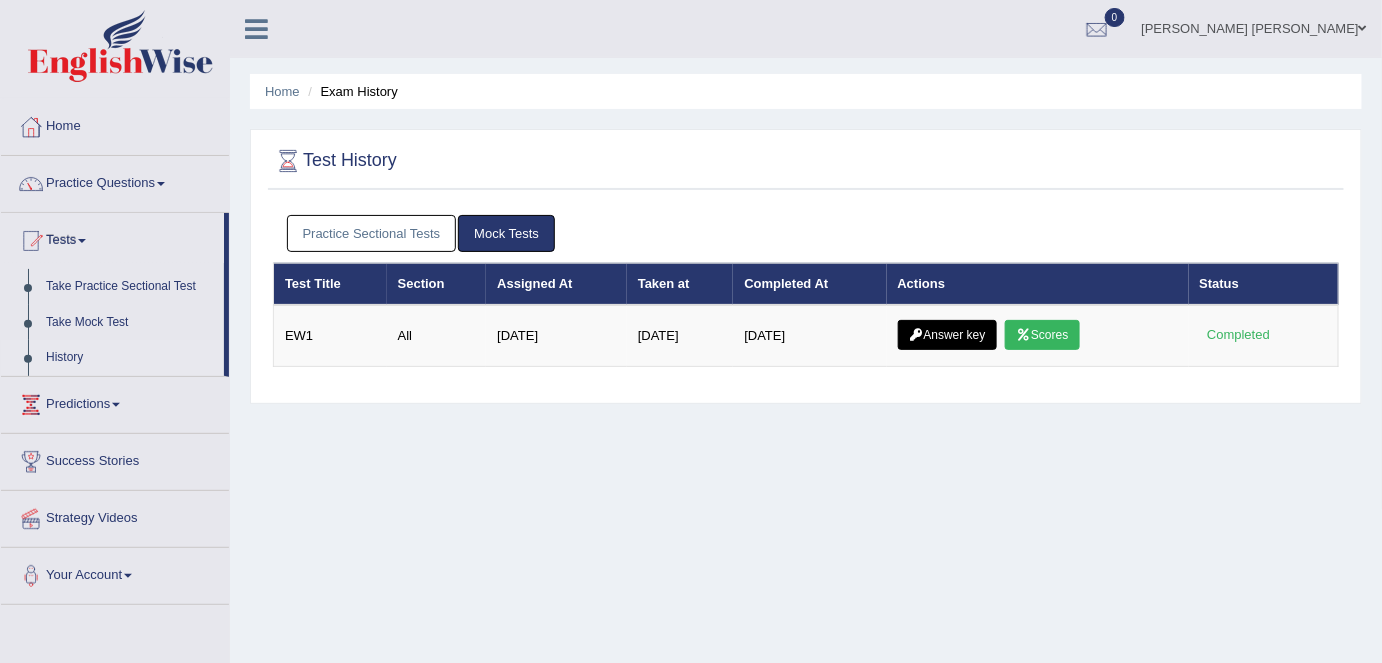 click at bounding box center [806, 161] 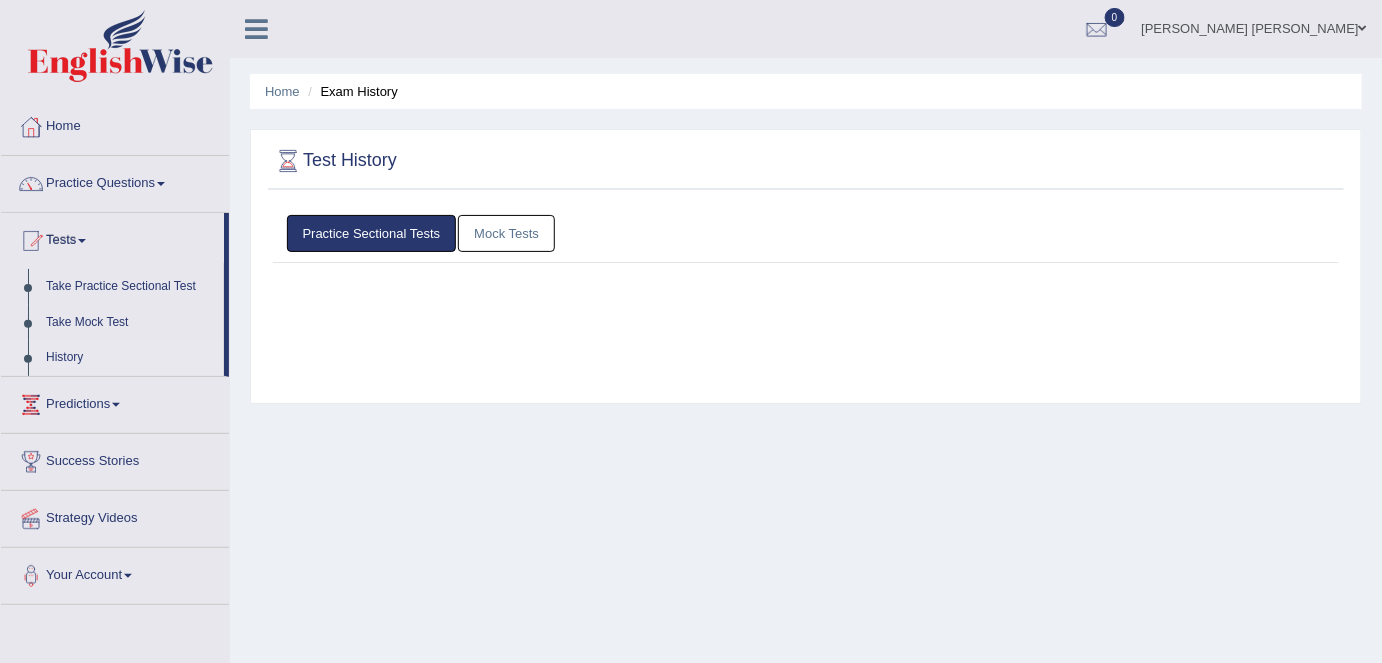 click on "Practice Sectional Tests" at bounding box center [372, 233] 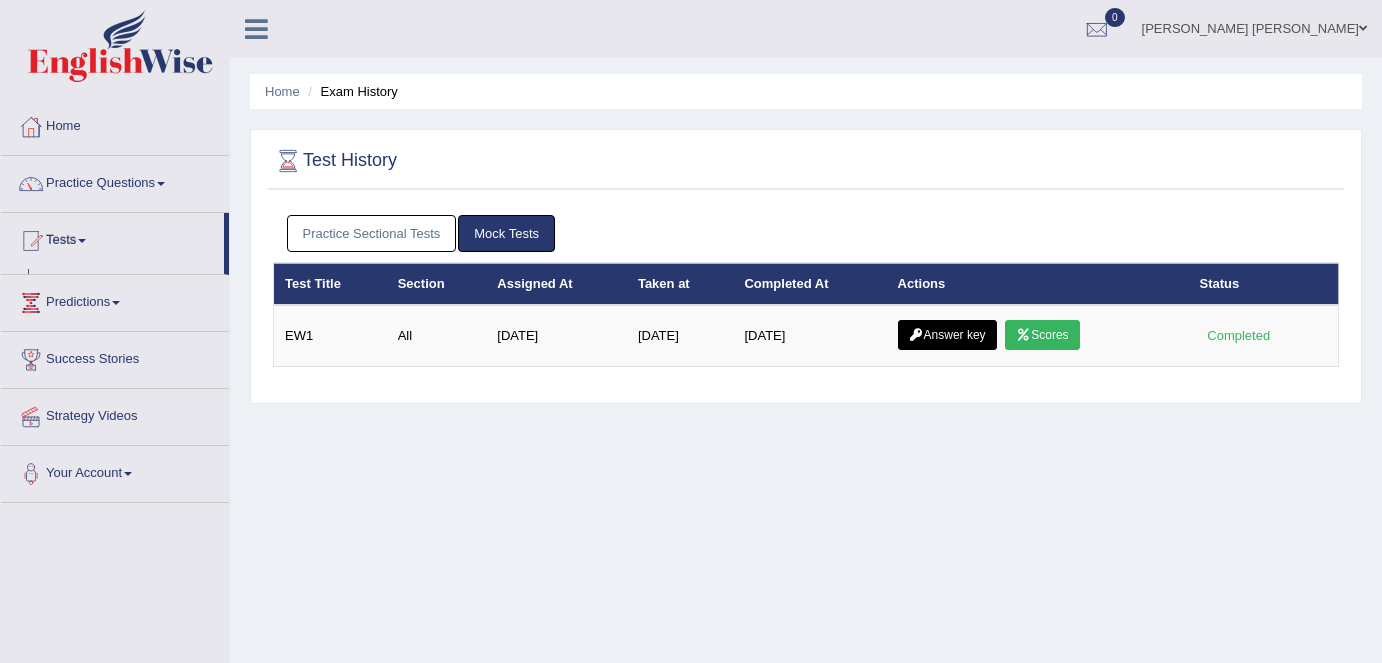 scroll, scrollTop: 0, scrollLeft: 0, axis: both 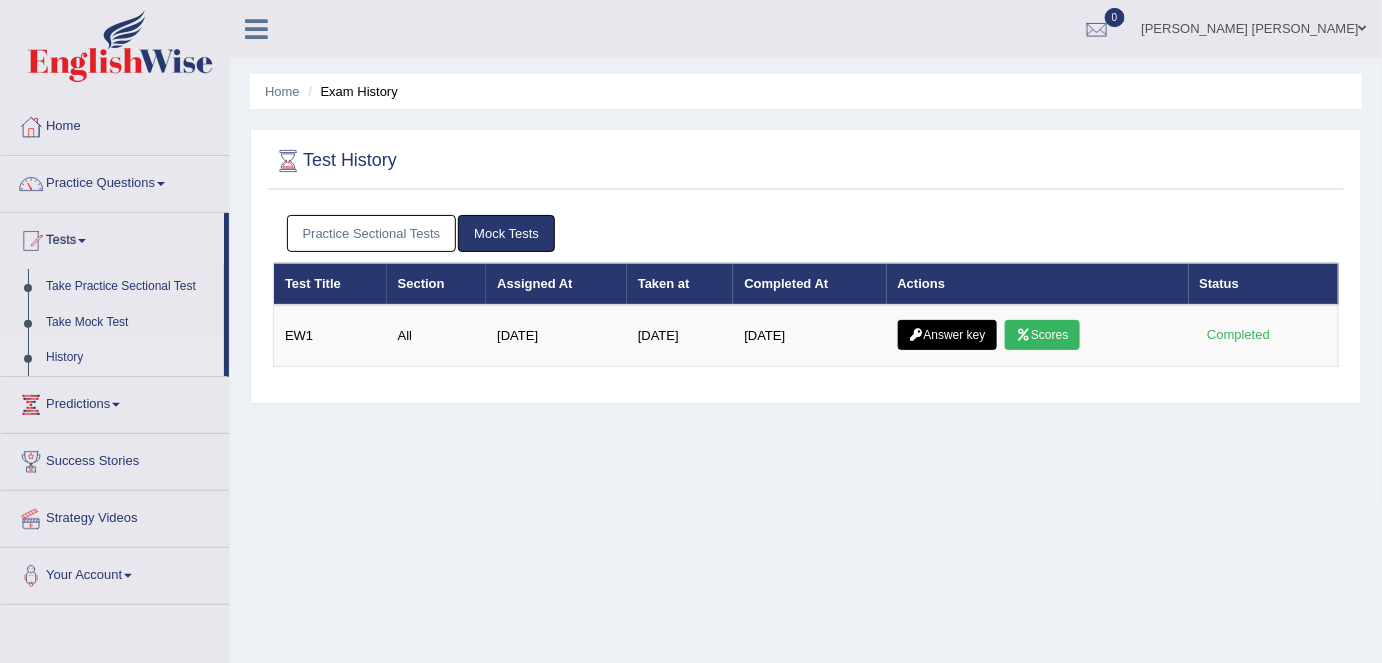 click on "Practice Sectional Tests" at bounding box center (372, 233) 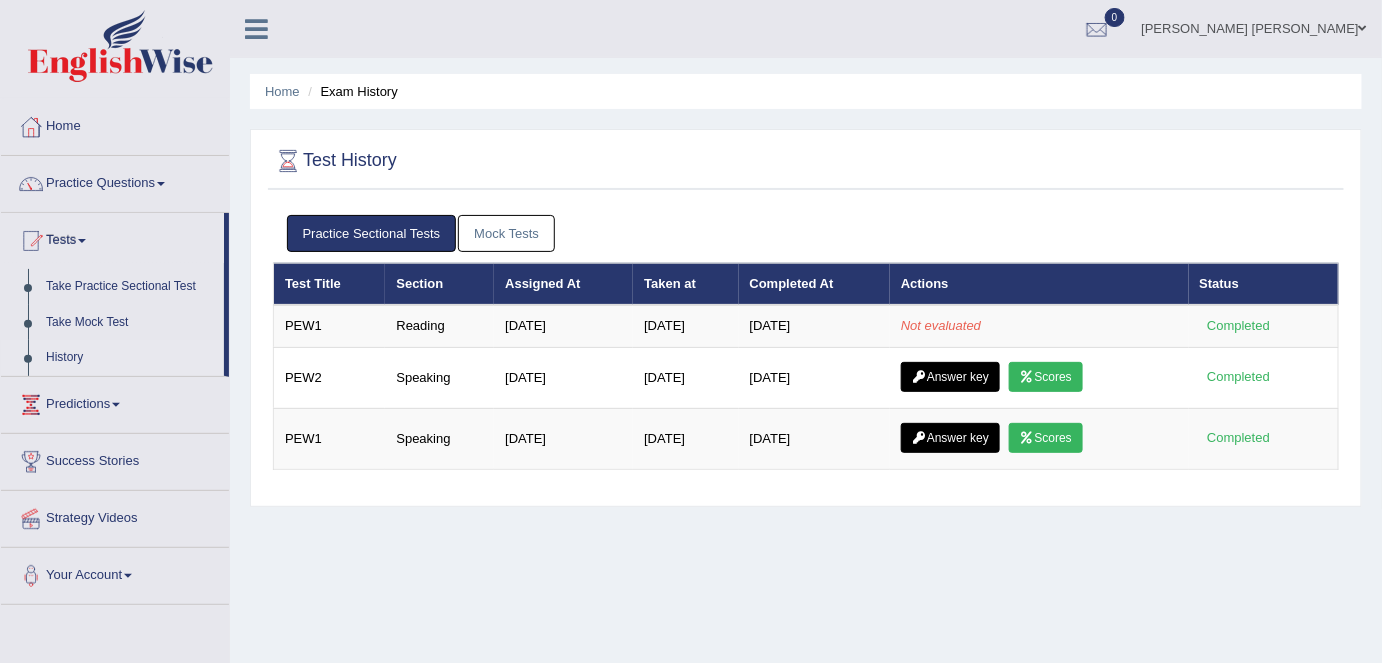 click on "Practice Sectional Tests" at bounding box center [372, 233] 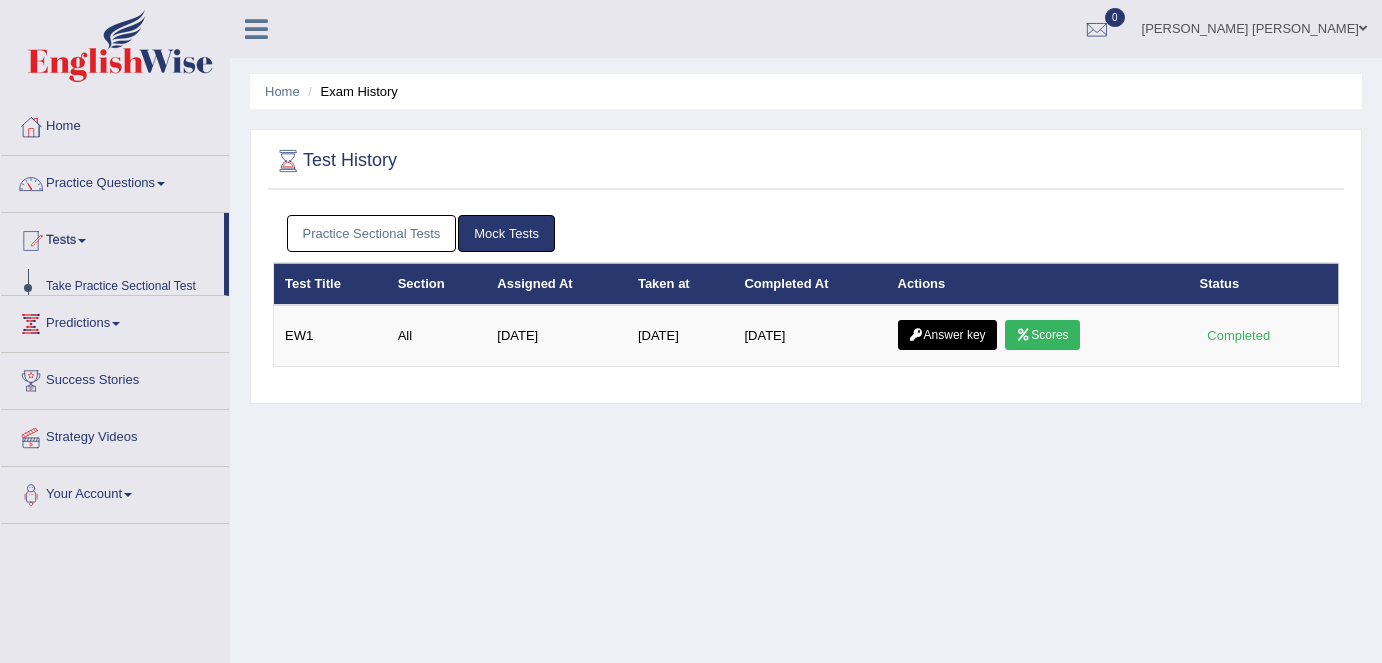 scroll, scrollTop: 0, scrollLeft: 0, axis: both 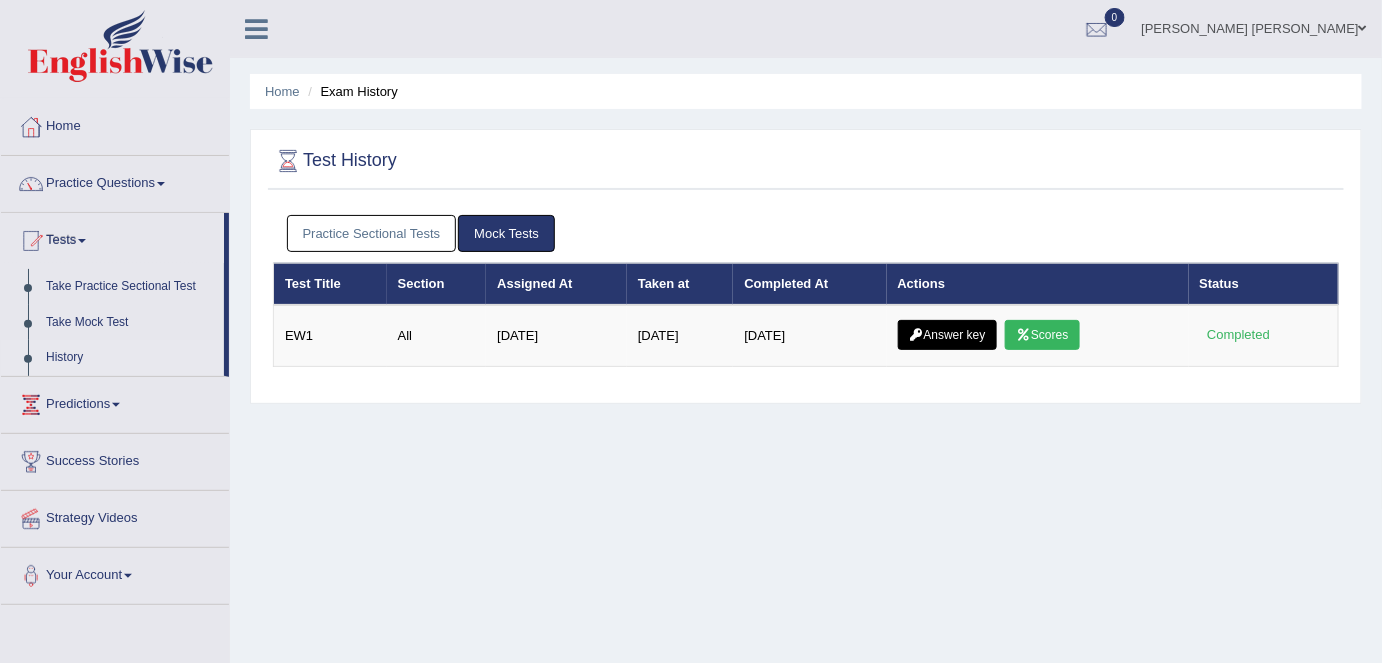 click on "Practice Sectional Tests" at bounding box center (372, 233) 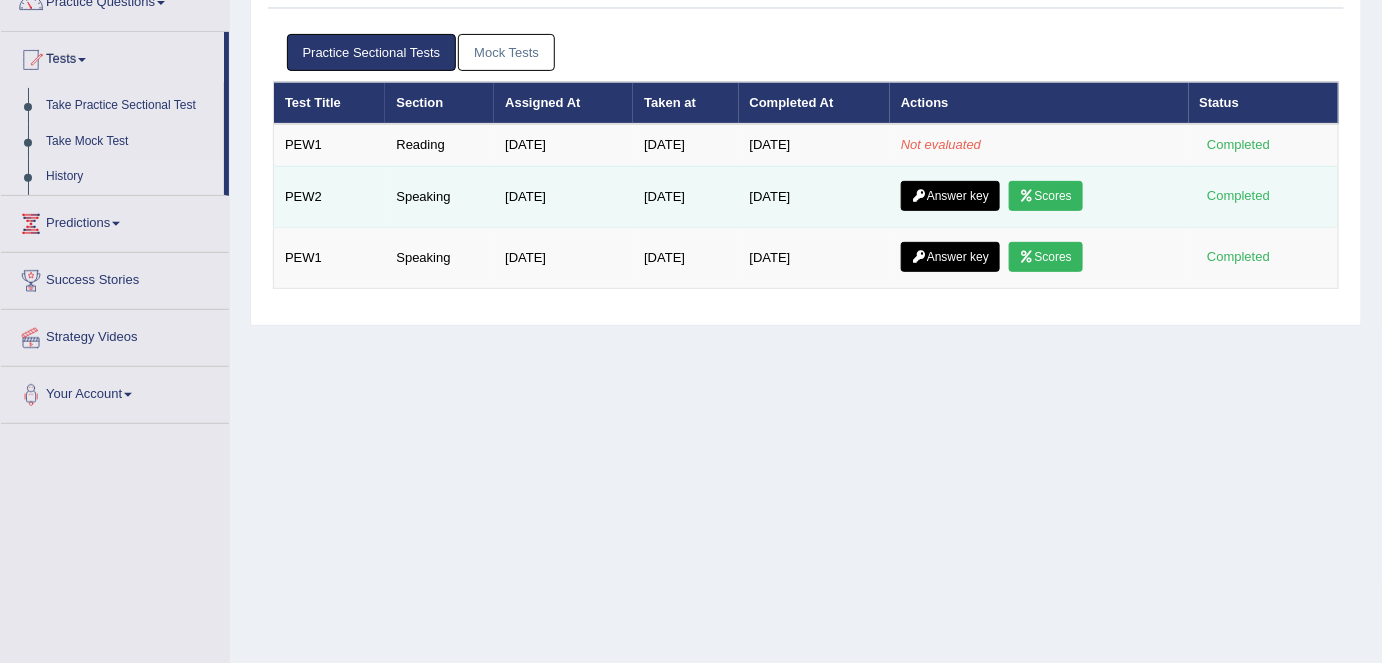 scroll, scrollTop: 0, scrollLeft: 0, axis: both 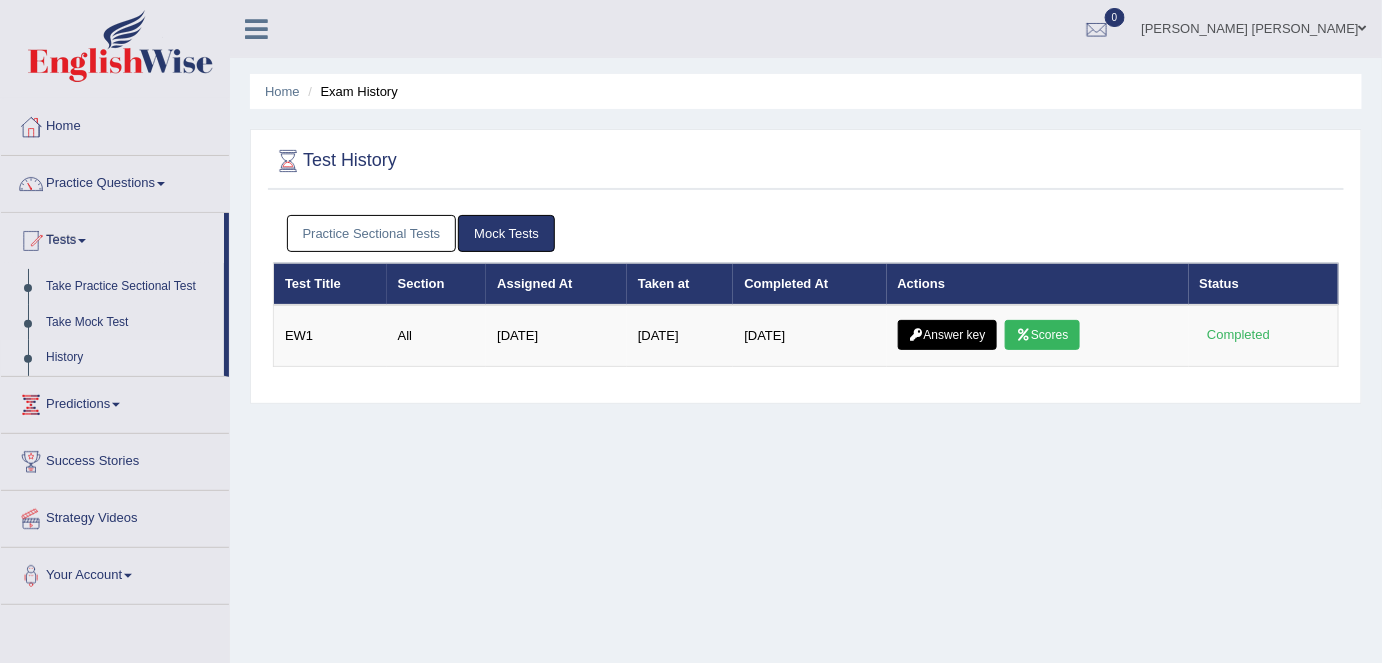 click on "Practice Sectional Tests" at bounding box center (372, 233) 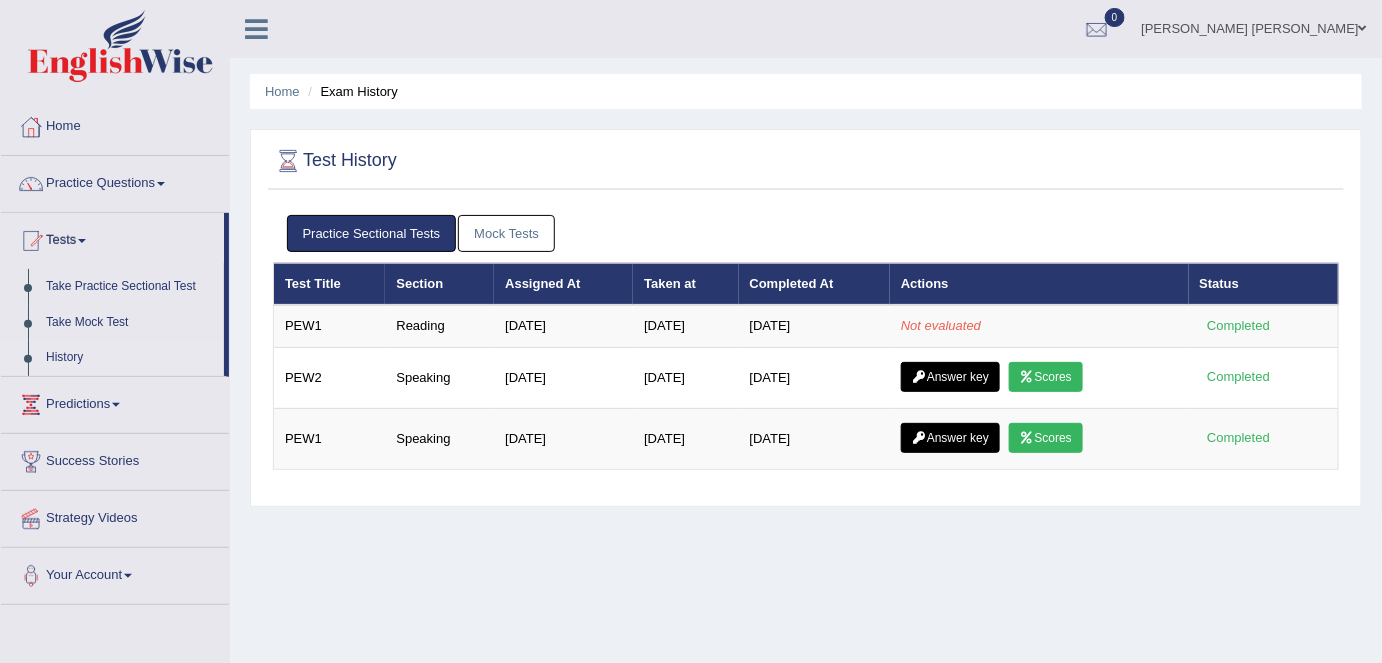 click on "Test History" at bounding box center [806, 165] 